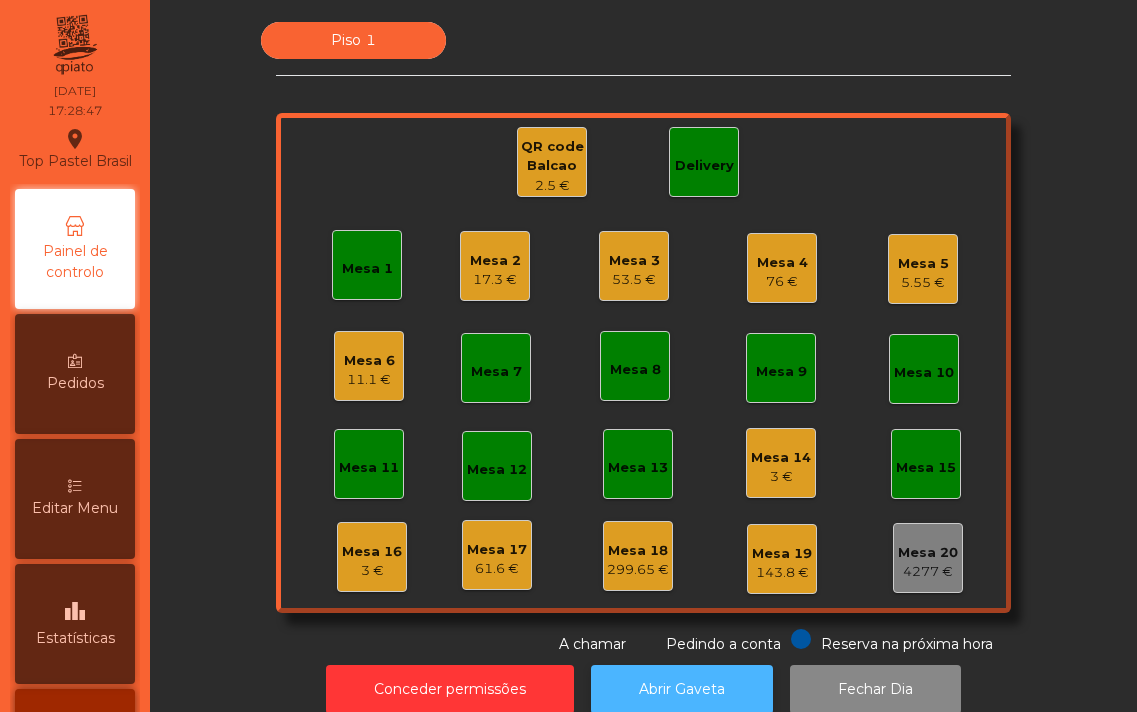 click on "Abrir Gaveta" 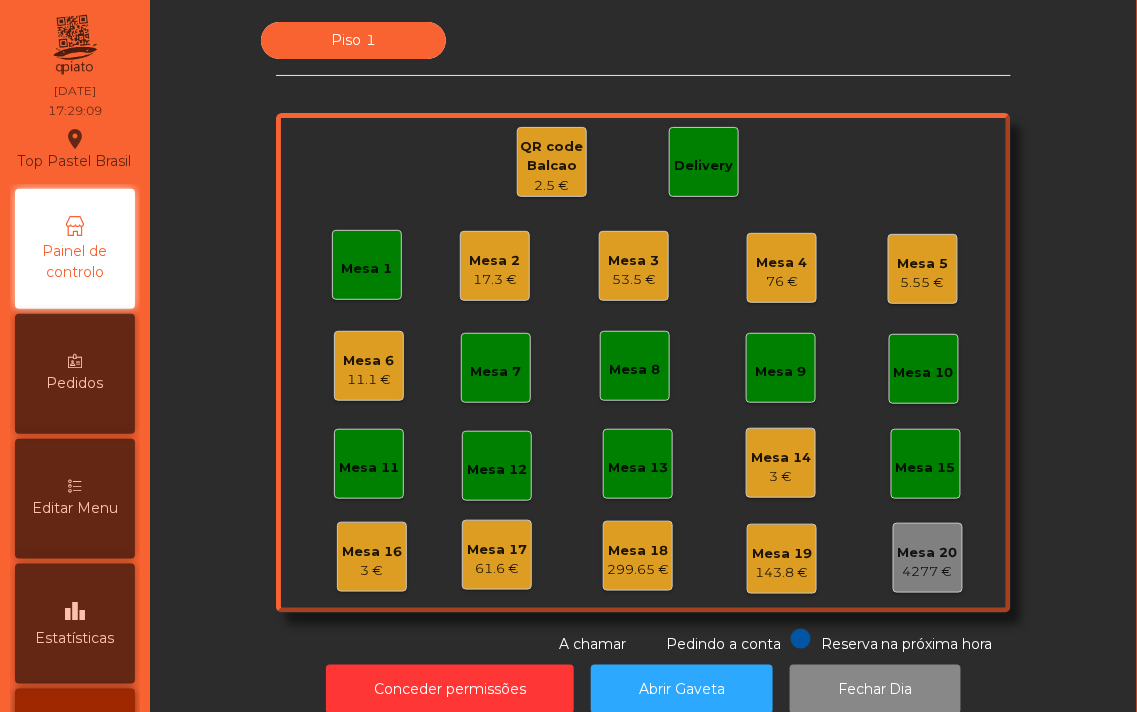 click on "Delivery" 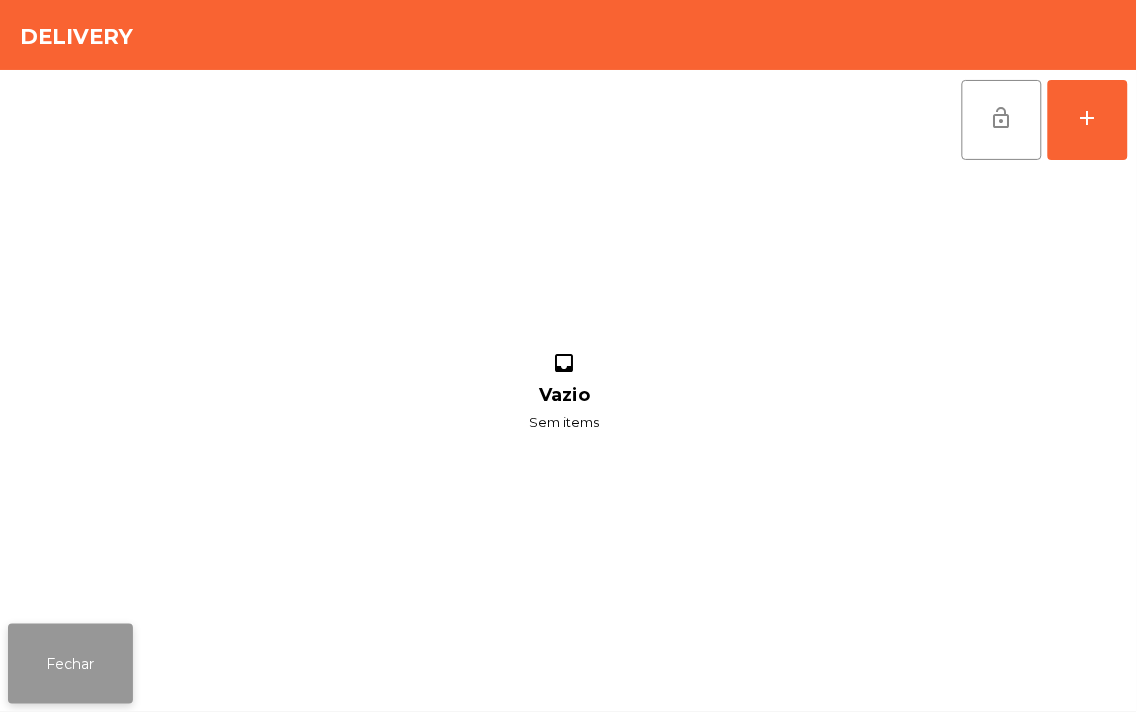 click on "Fechar" 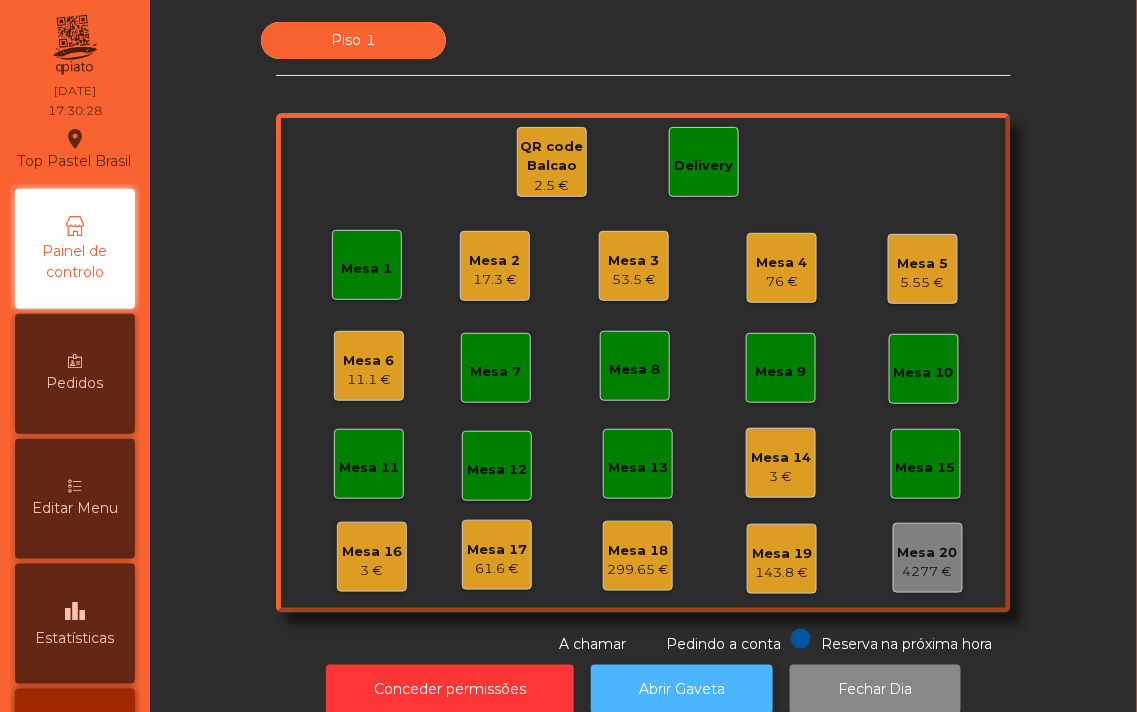 click on "Abrir Gaveta" 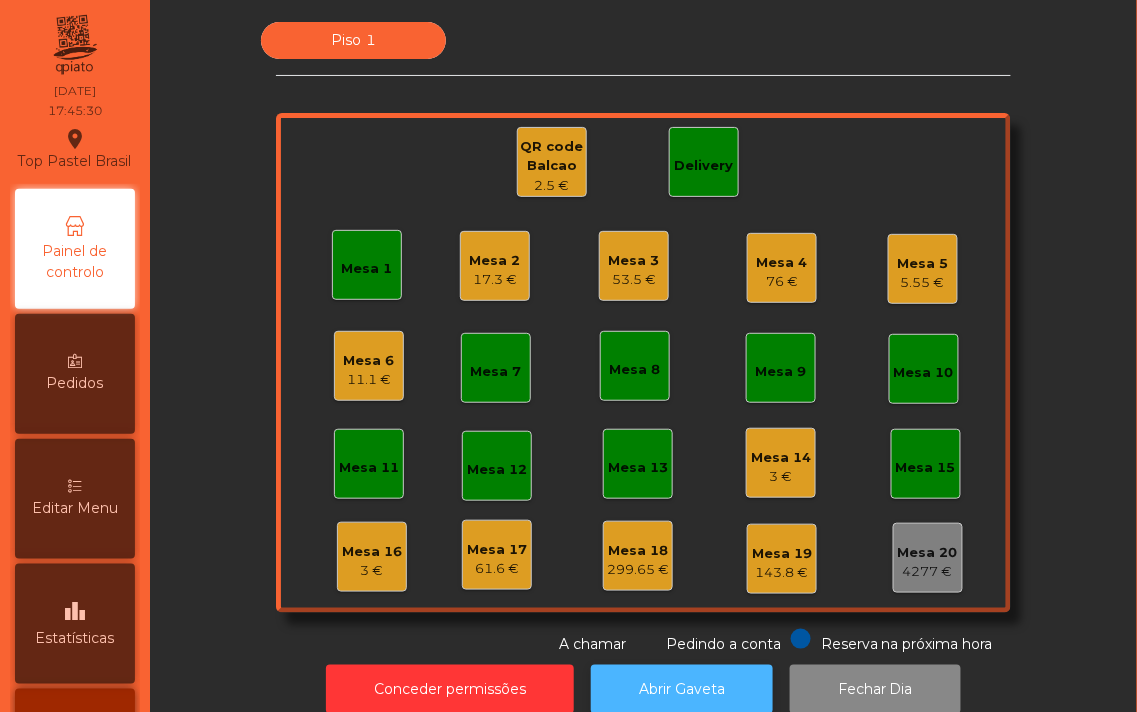 click on "Abrir Gaveta" 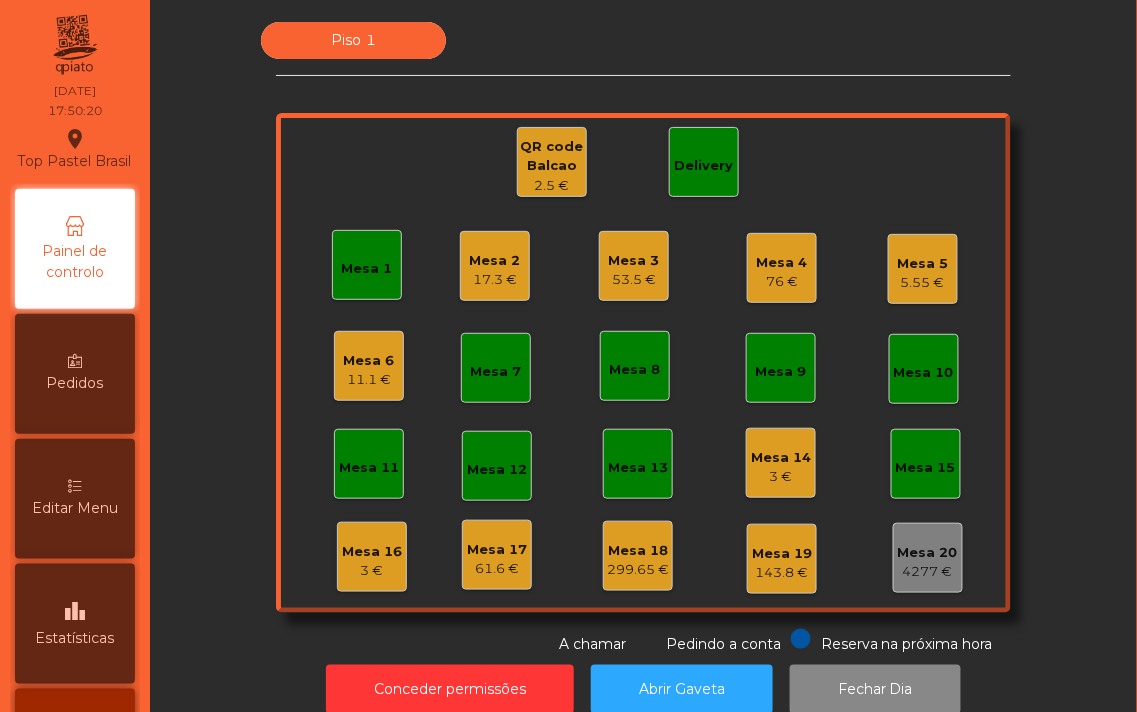 click on "Mesa 2" 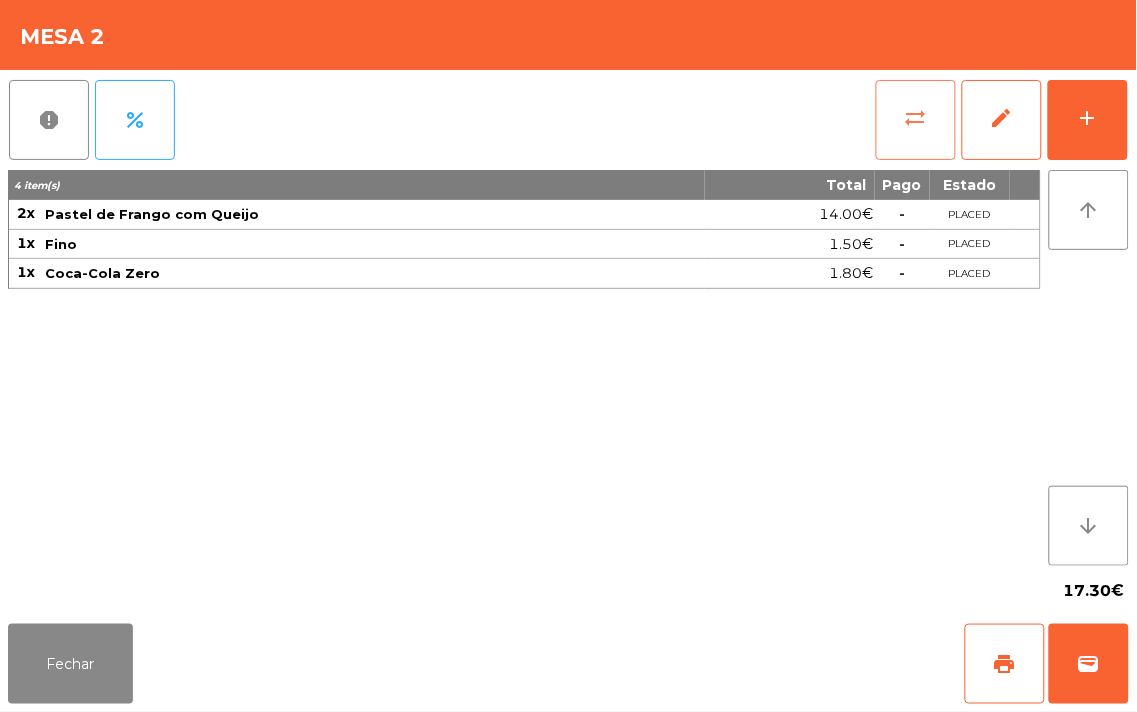 click on "sync_alt" 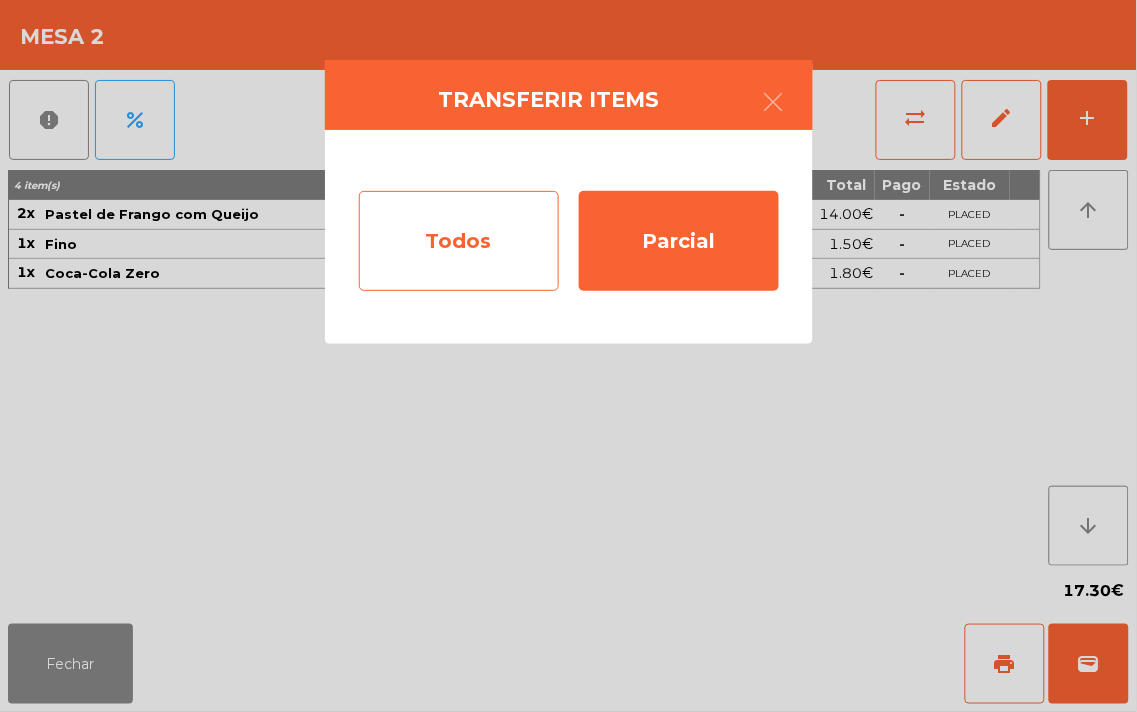 click on "Todos" 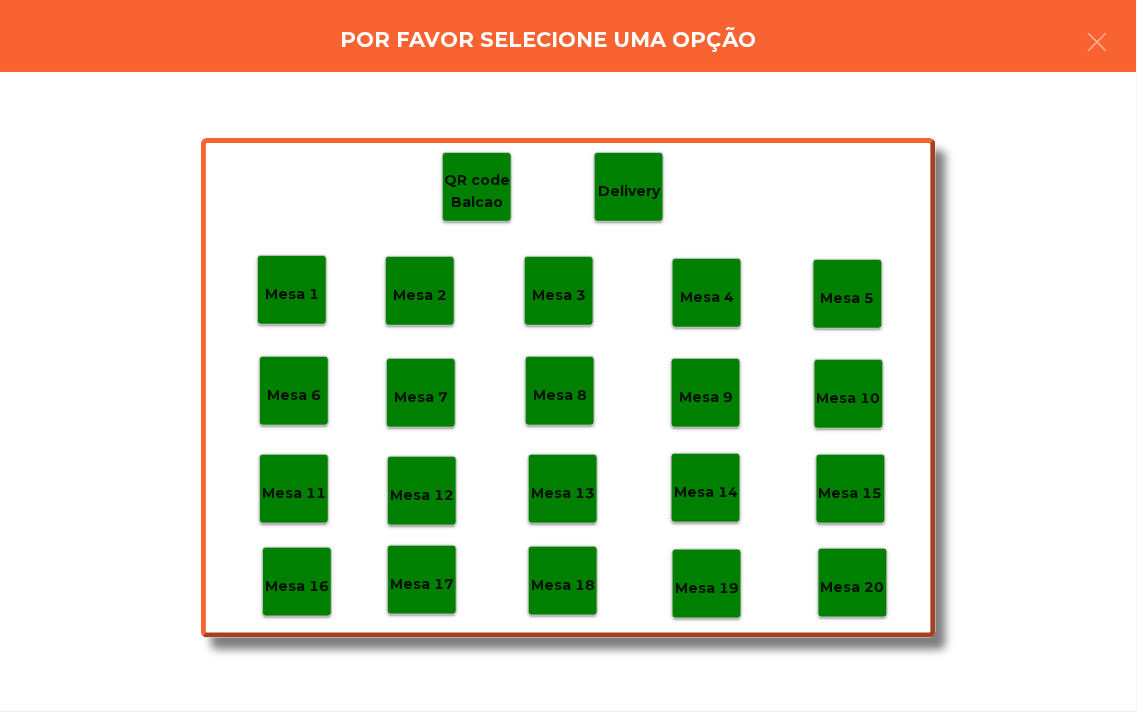 click on "Mesa 17" 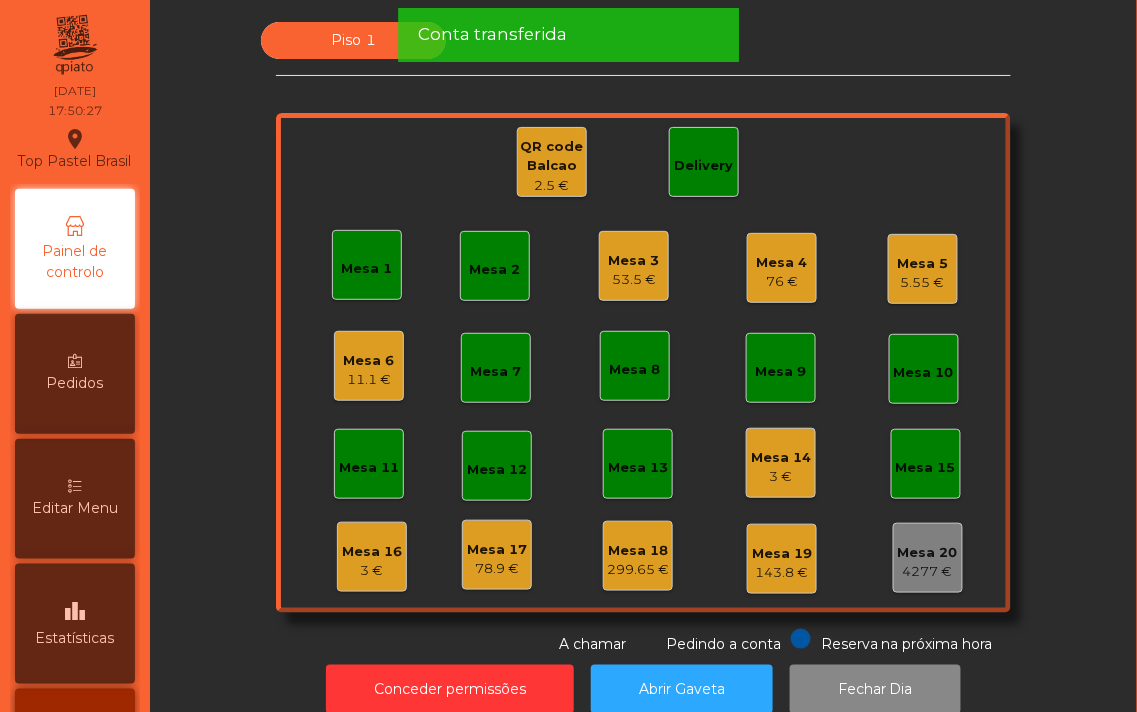 click on "QR code Balcao" 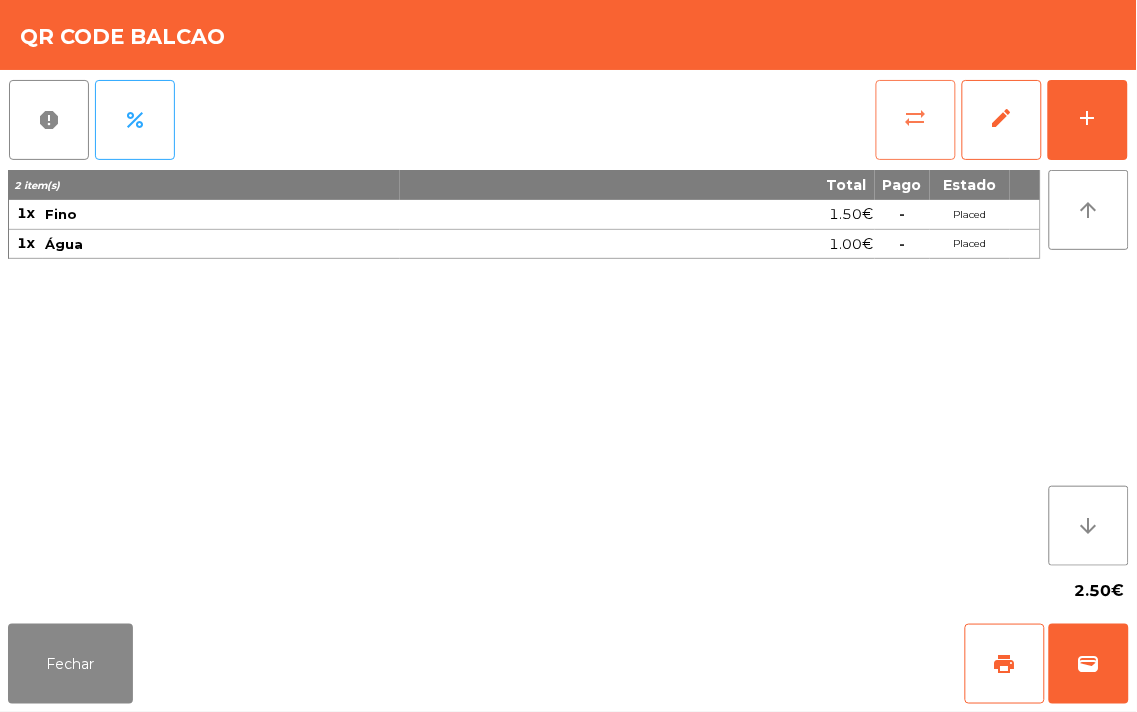 click on "sync_alt" 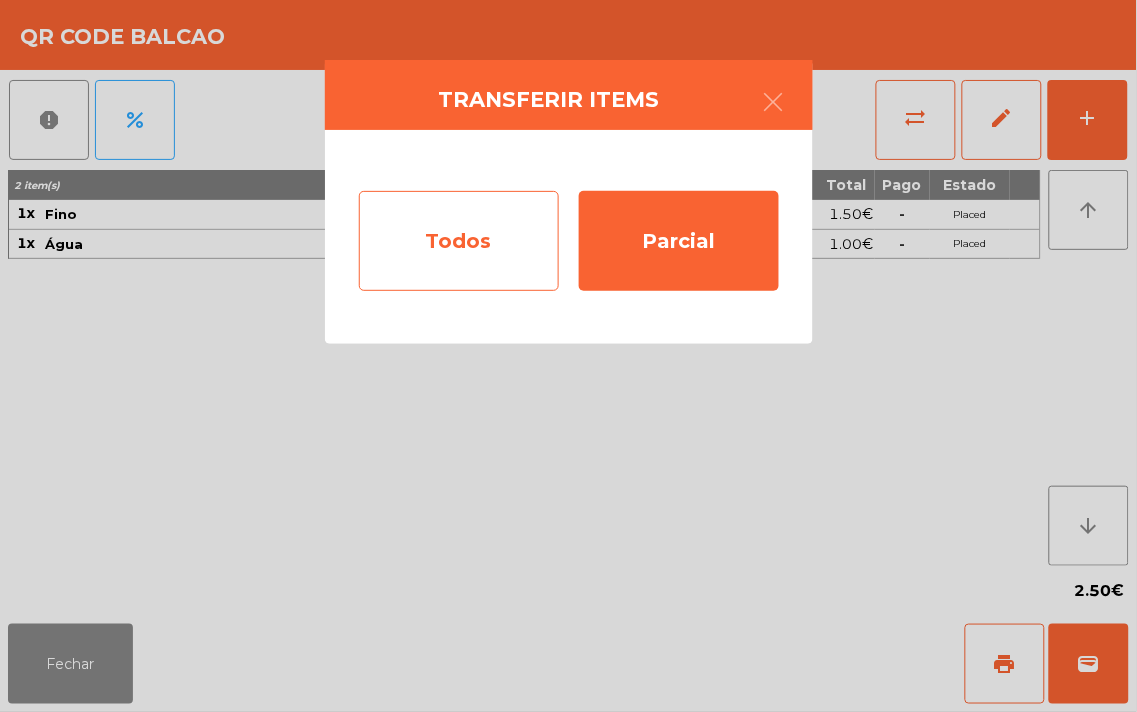 click on "Todos" 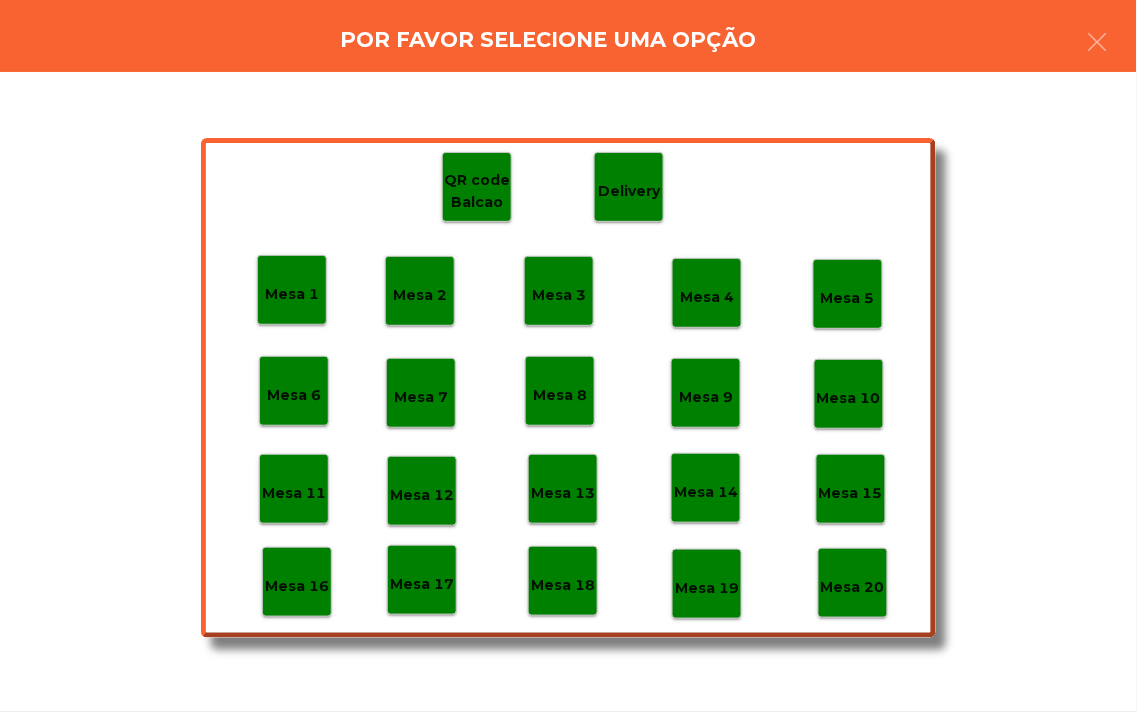 click on "Mesa 17" 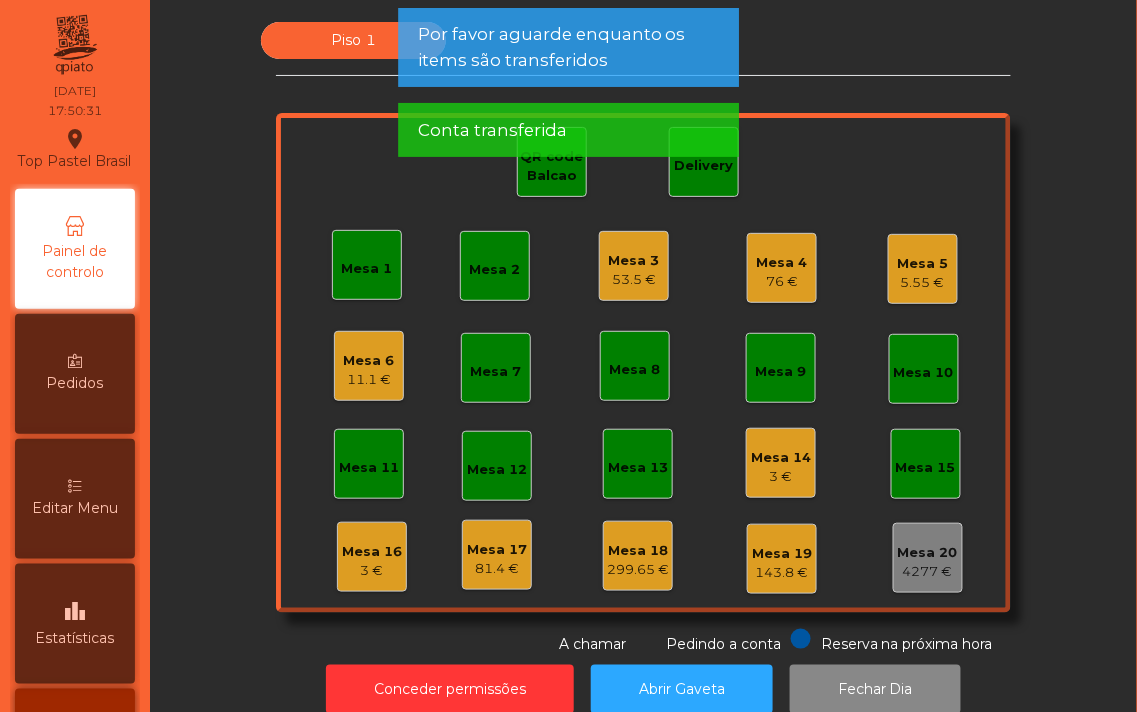 click on "53.5 €" 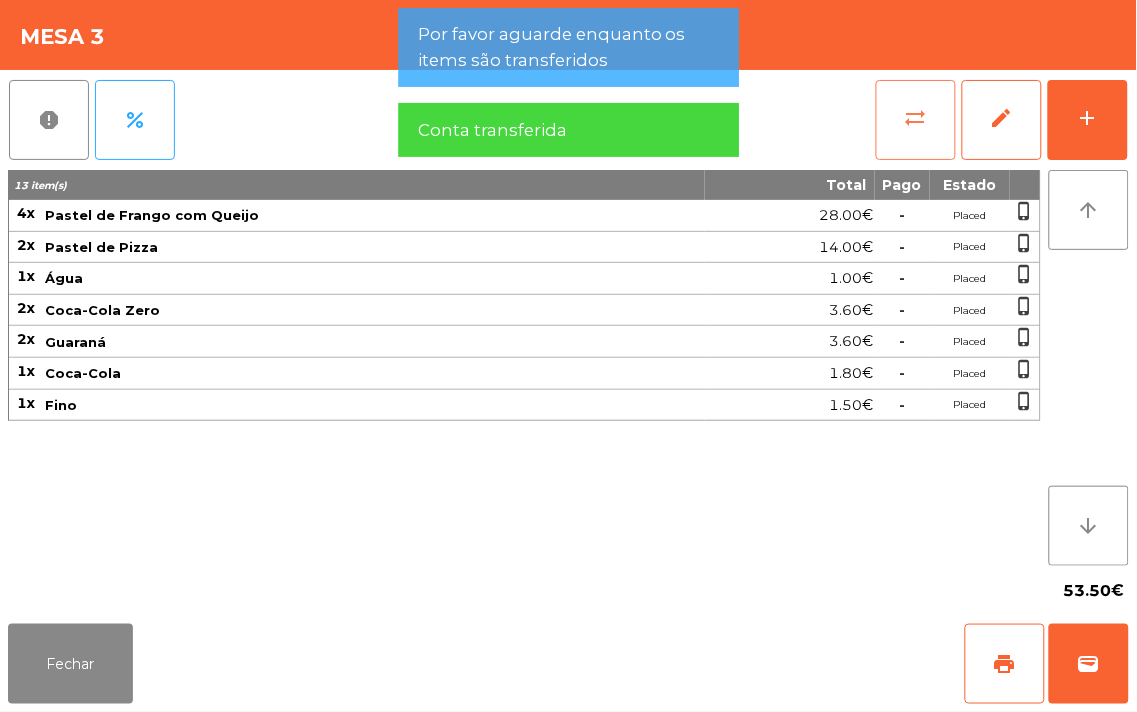 click on "sync_alt" 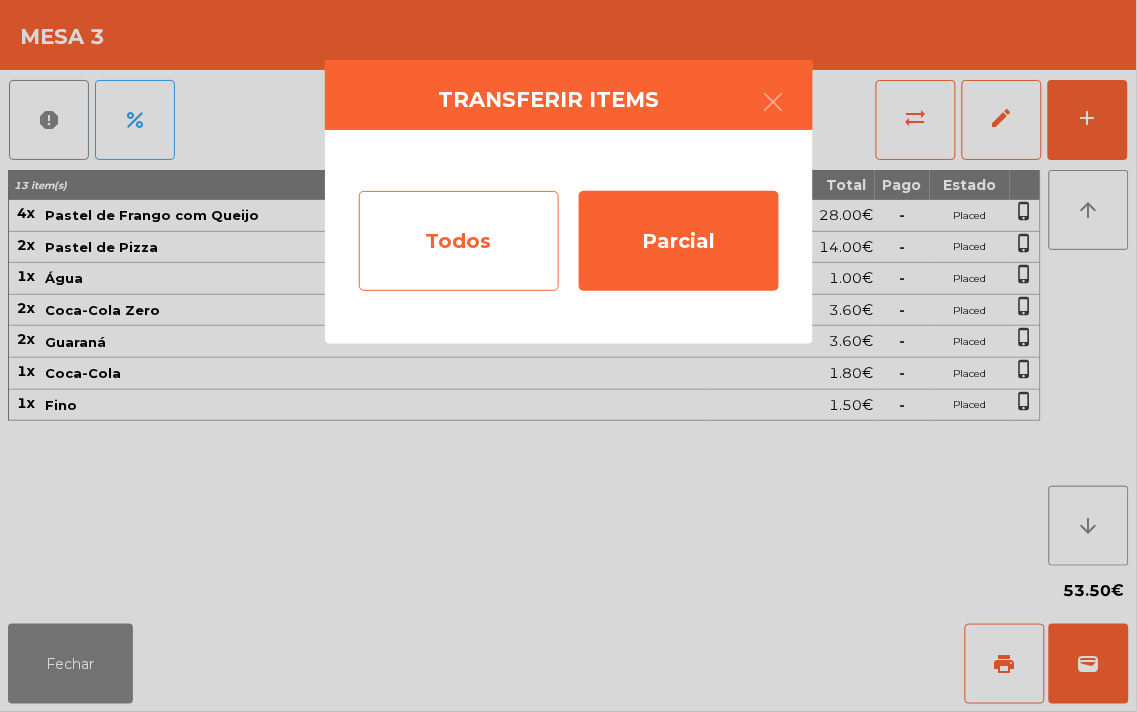 click on "Todos" 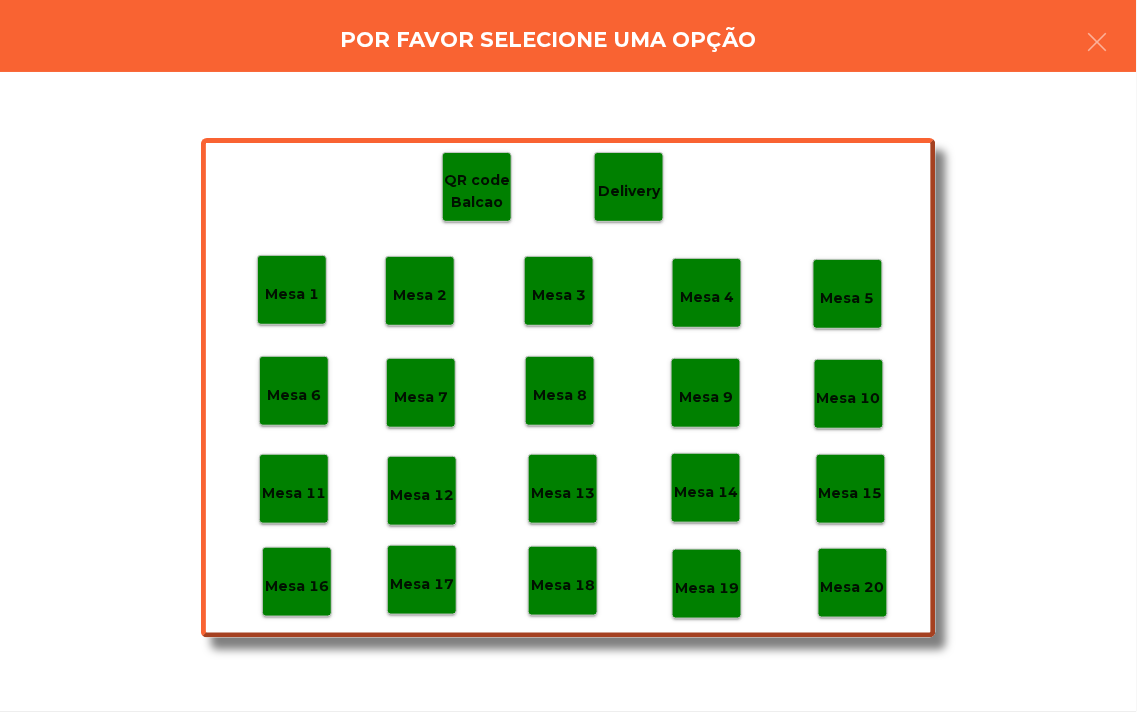 click on "Mesa 17" 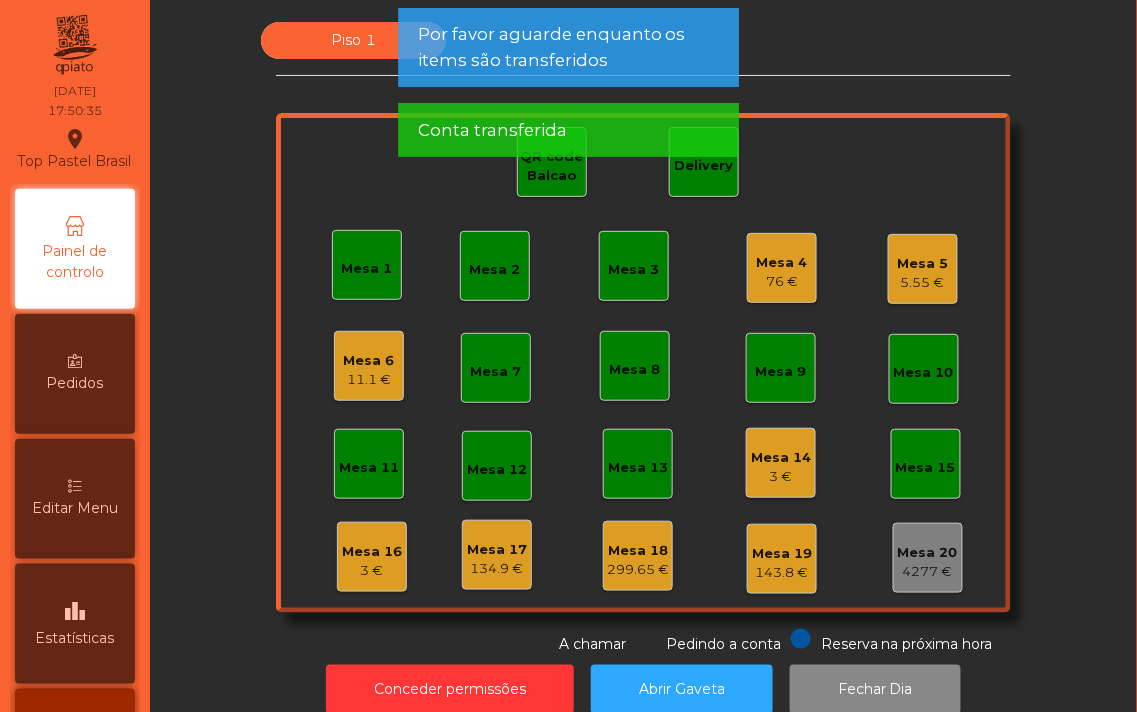 click on "Mesa 4" 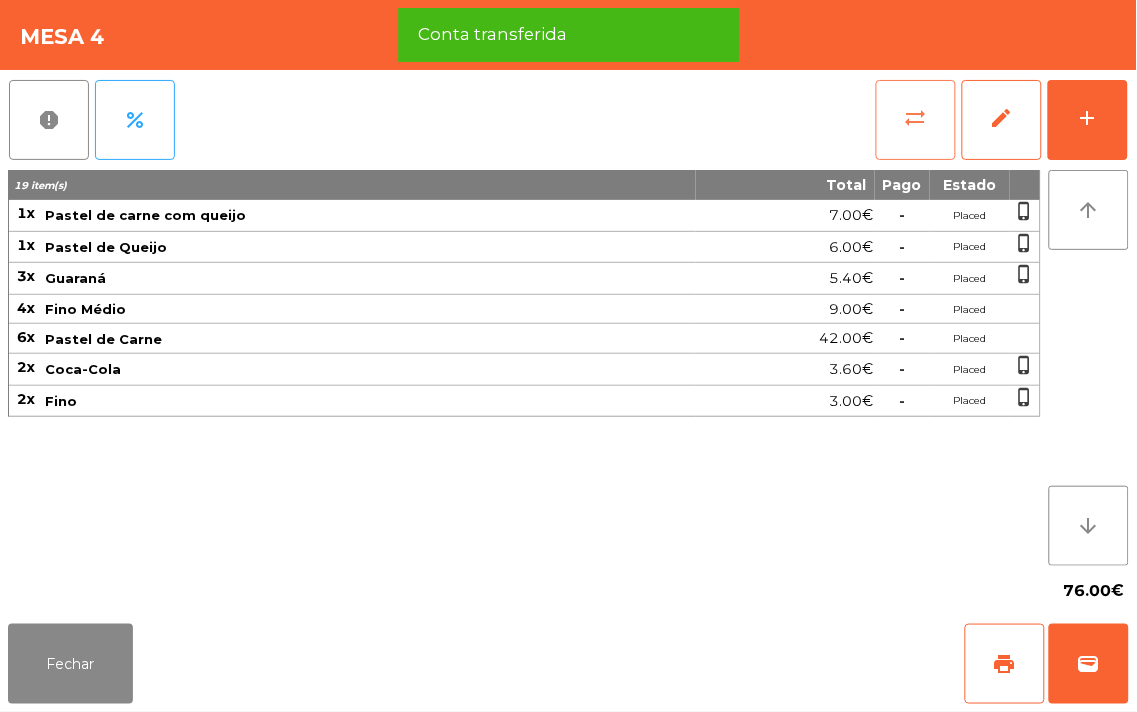click on "sync_alt" 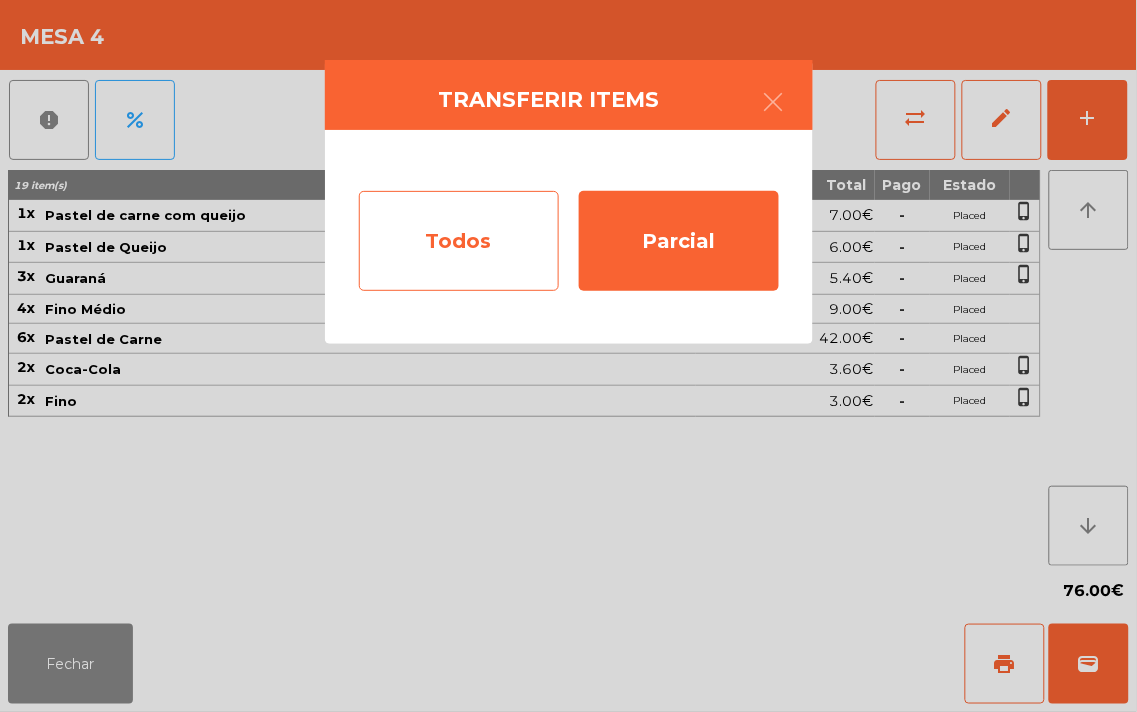 click on "Todos" 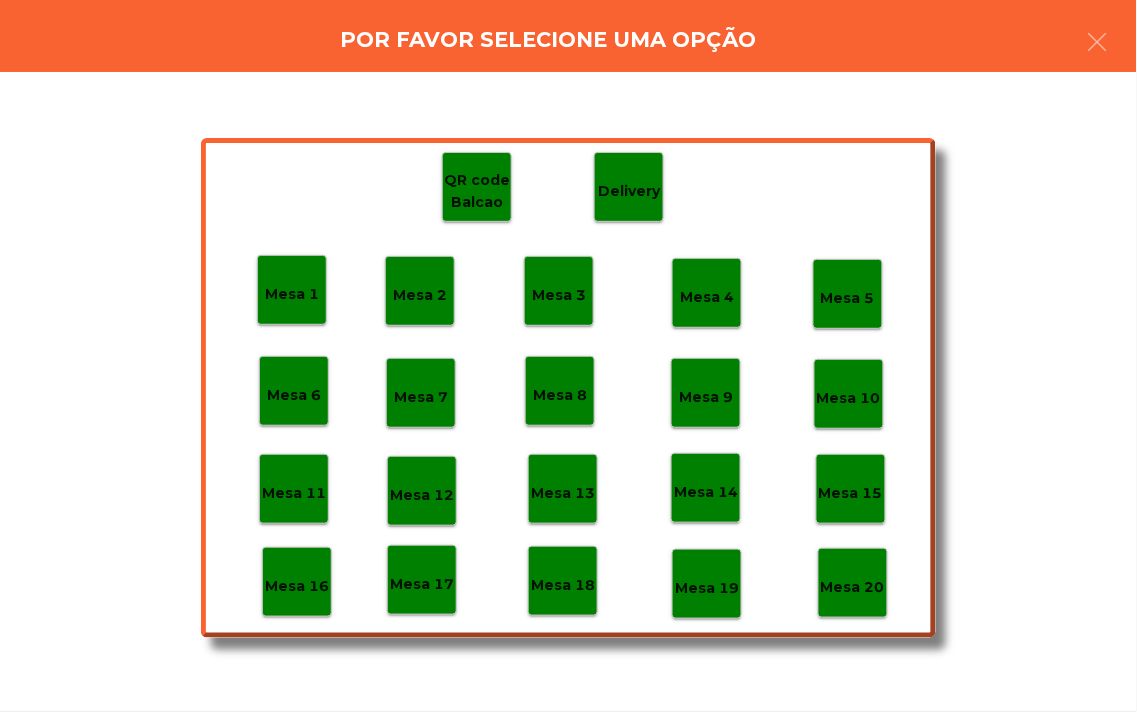 click on "Mesa 17" 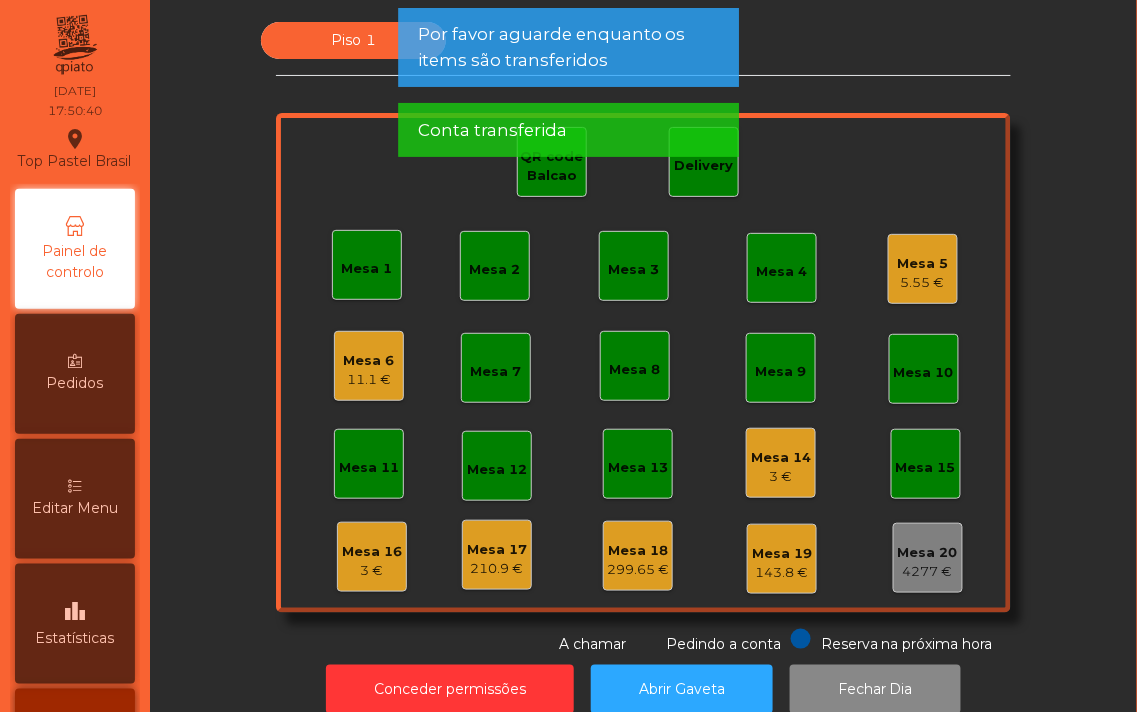 click on "Mesa 5" 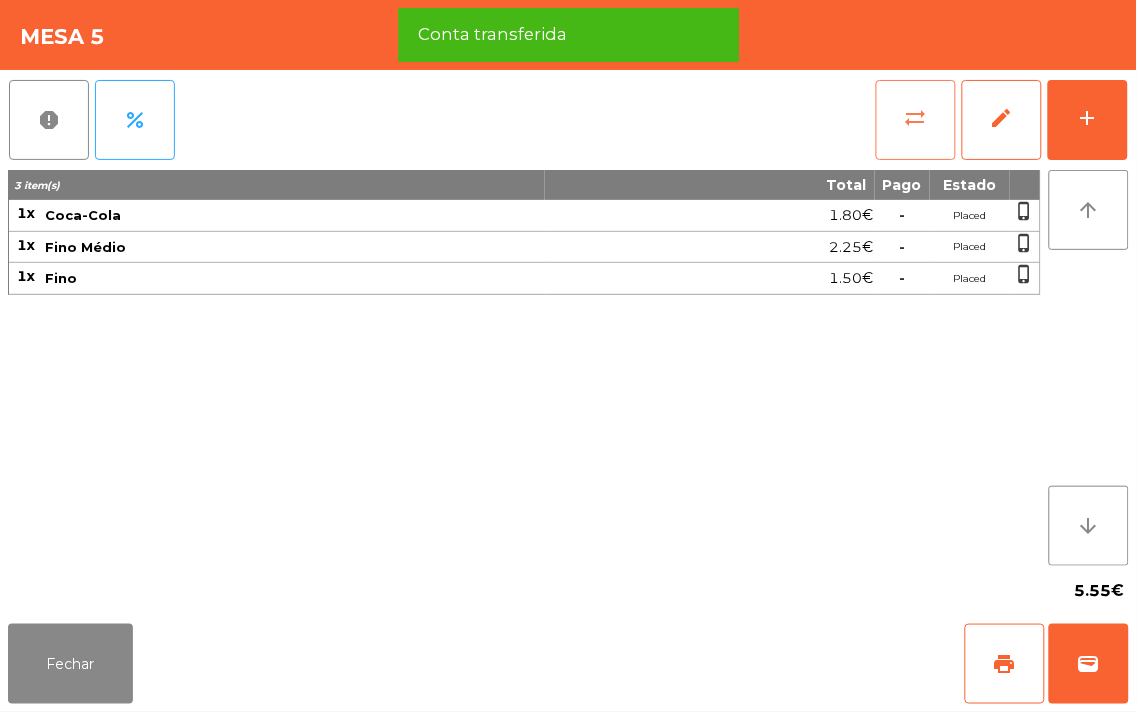click on "sync_alt" 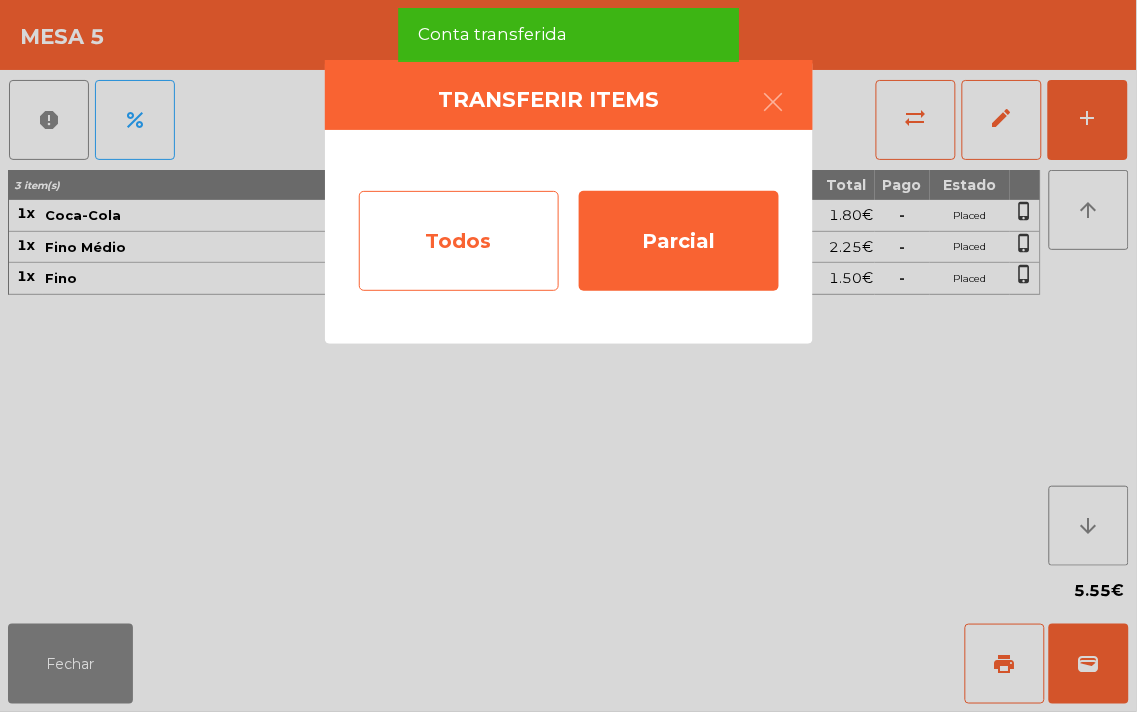 click on "Todos" 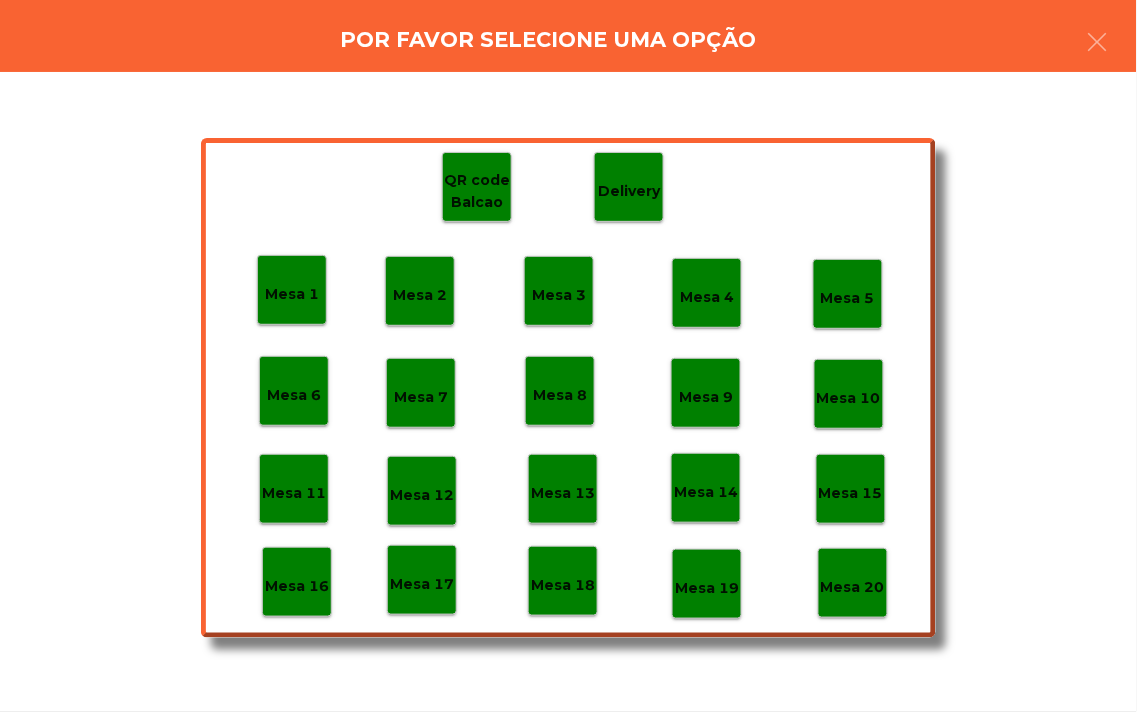 click on "Mesa 17" 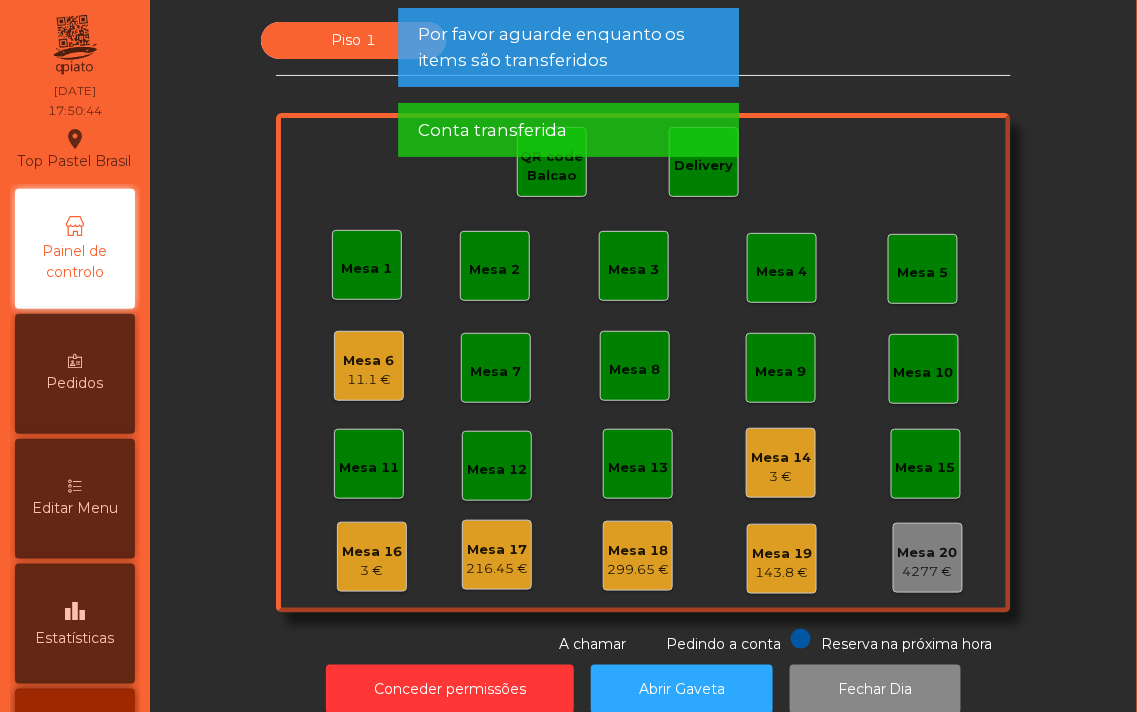 click on "3 €" 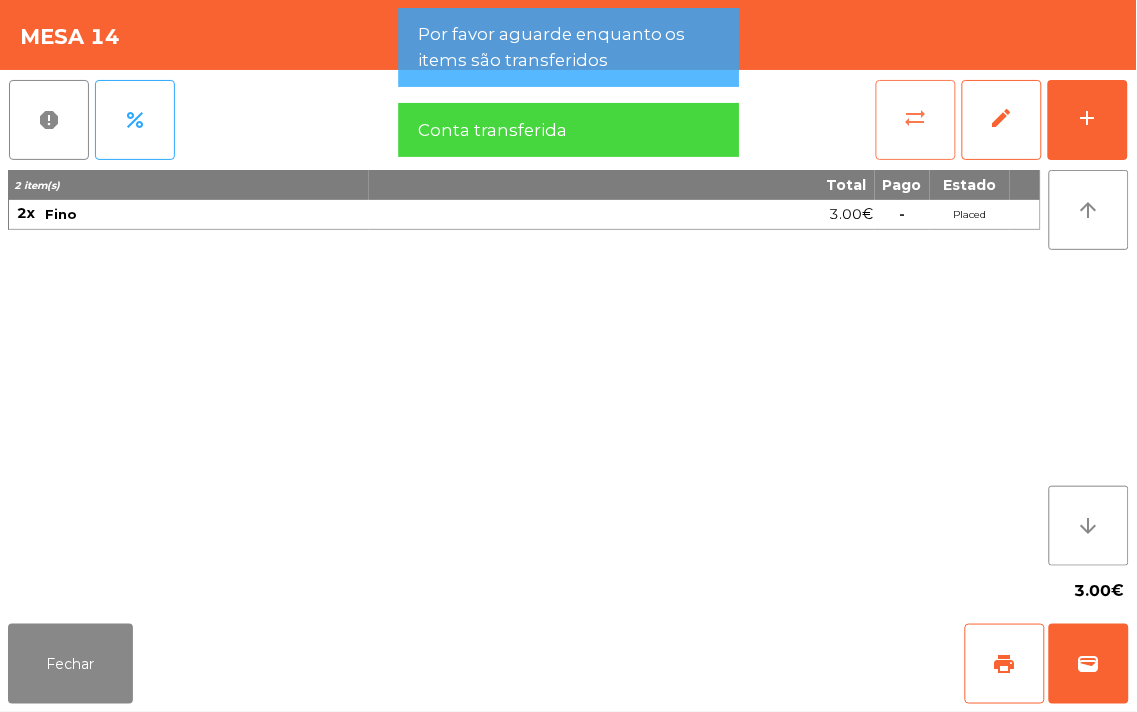click on "sync_alt" 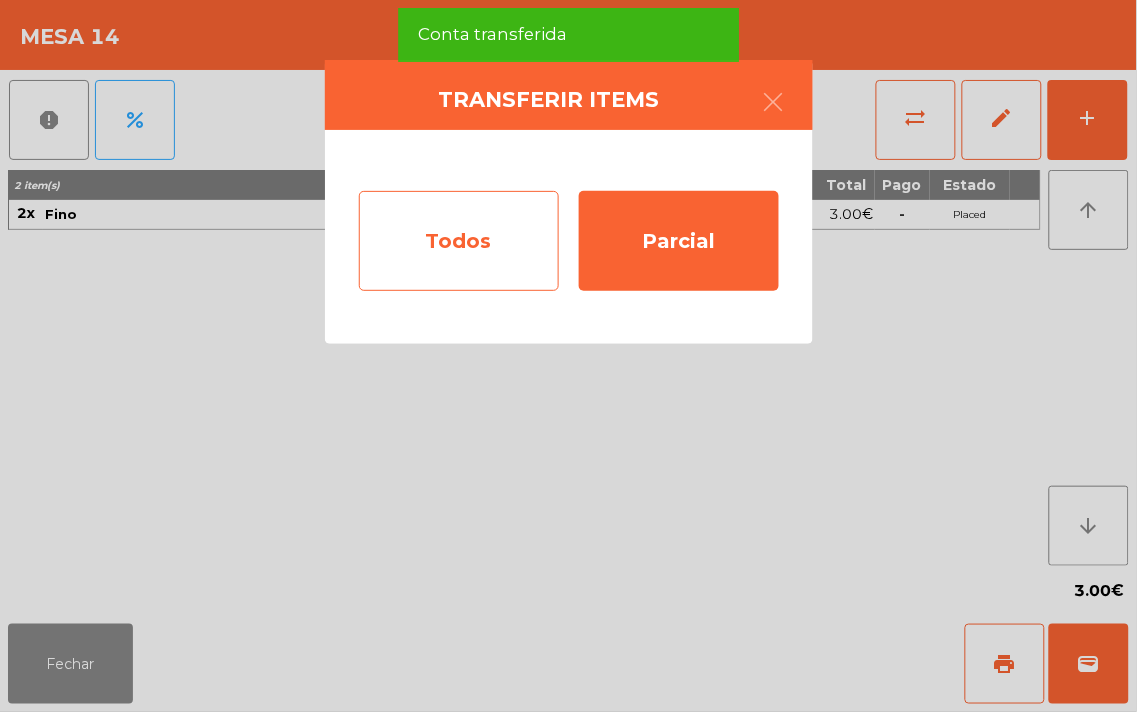 click on "Todos" 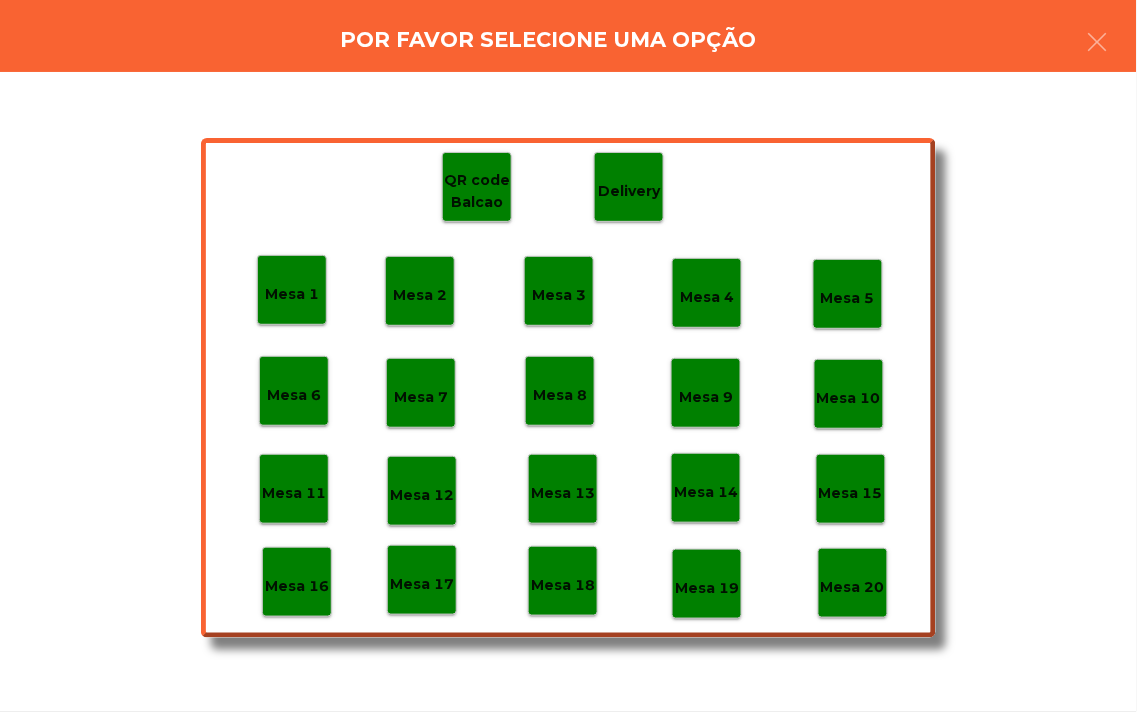 click on "Mesa 17" 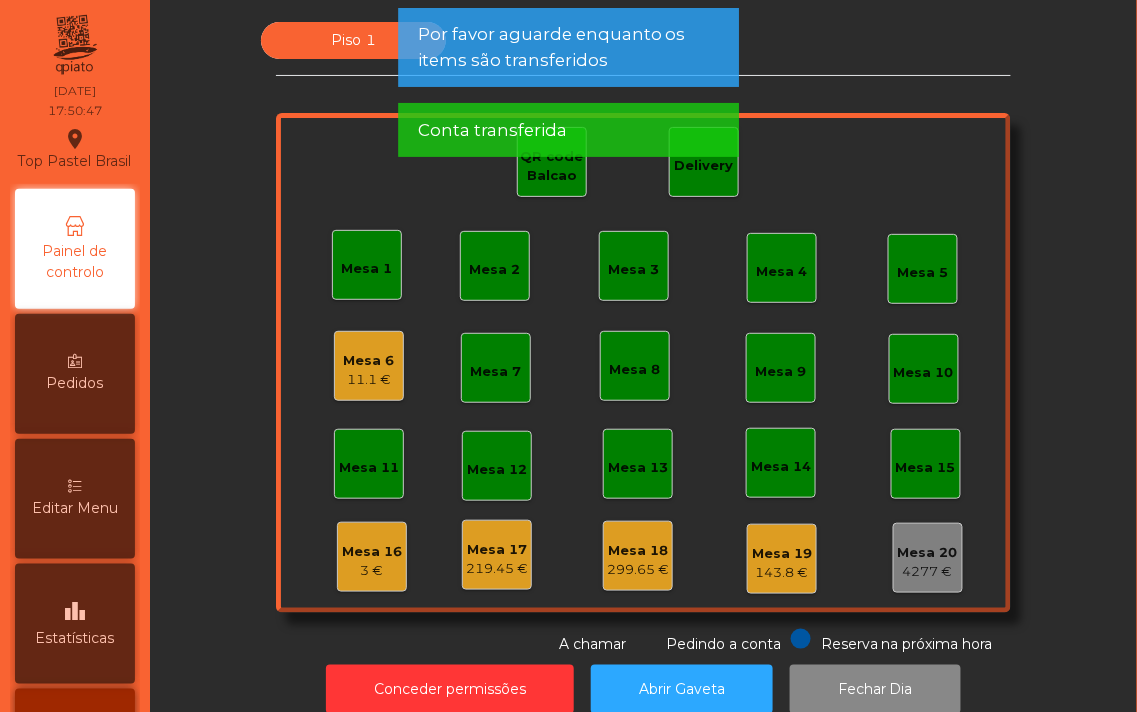 click on "11.1 €" 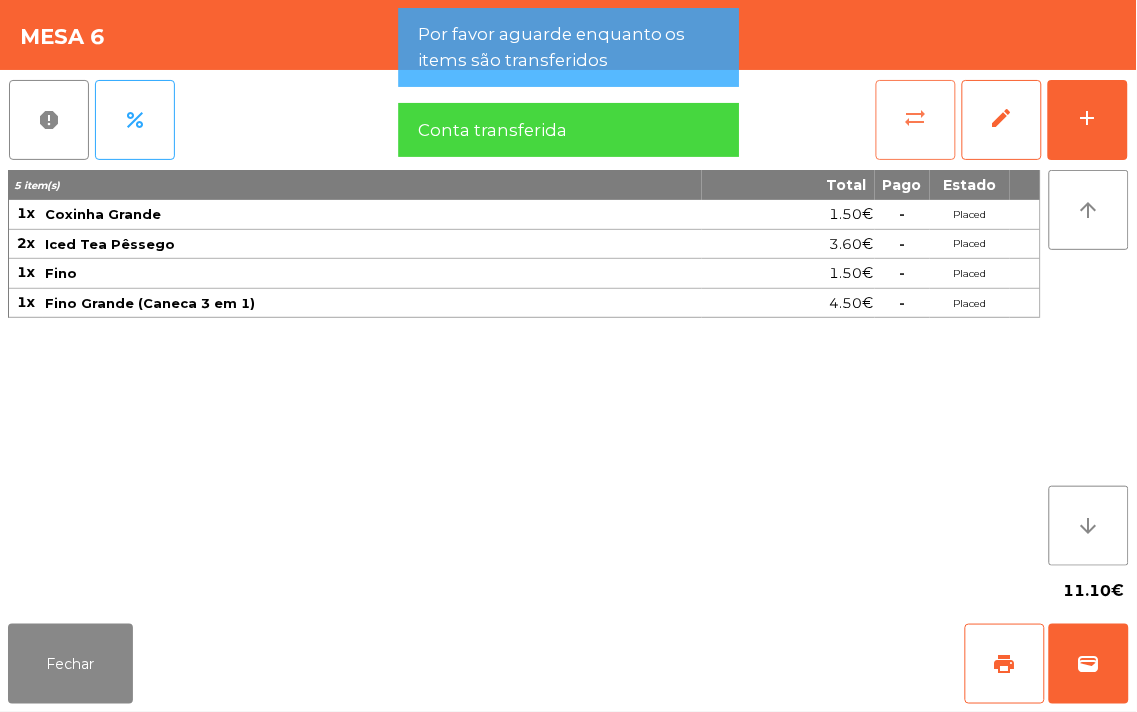 click on "sync_alt" 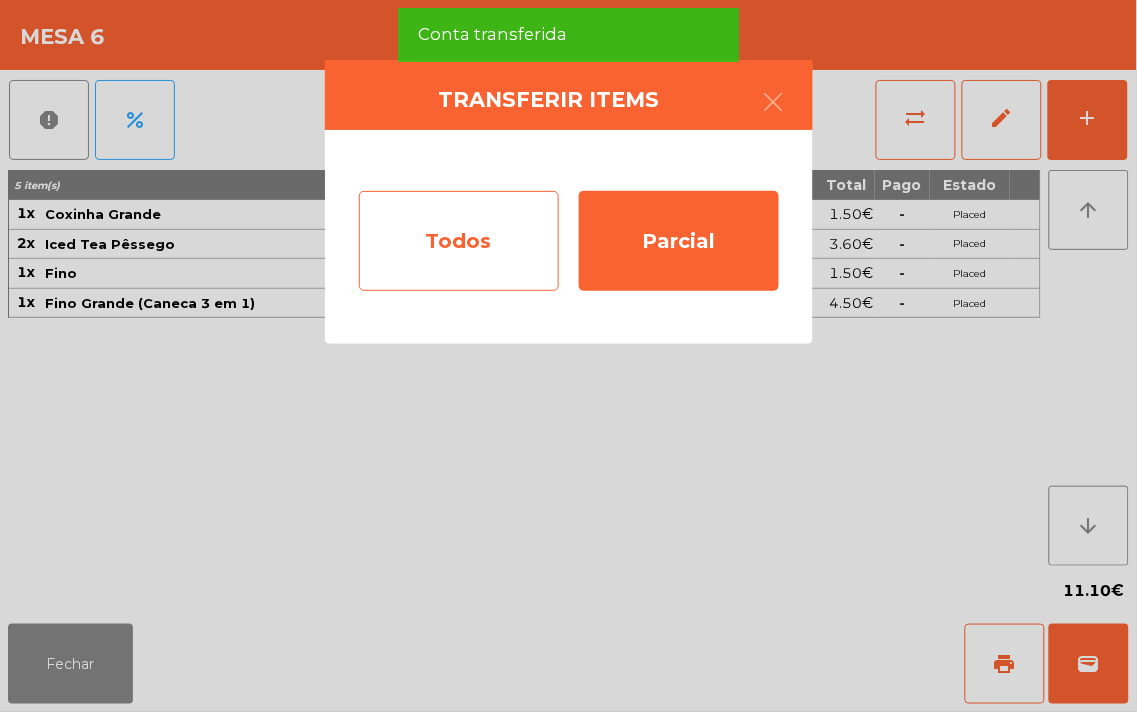 click on "Todos" 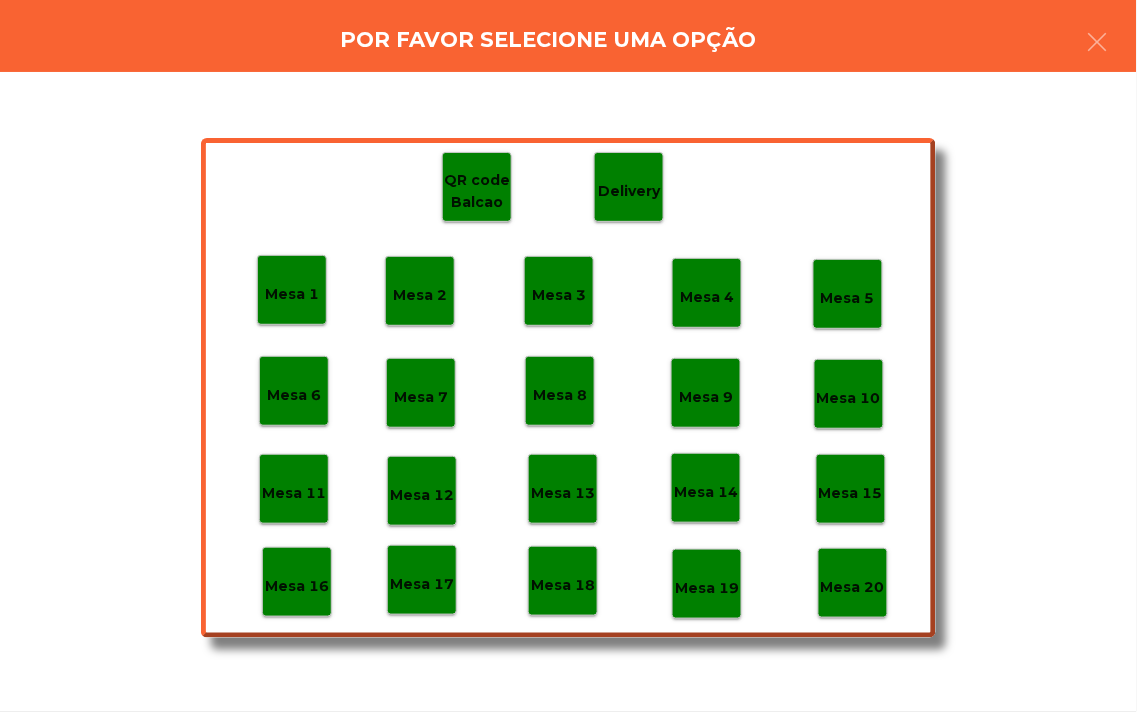 click on "Mesa 17" 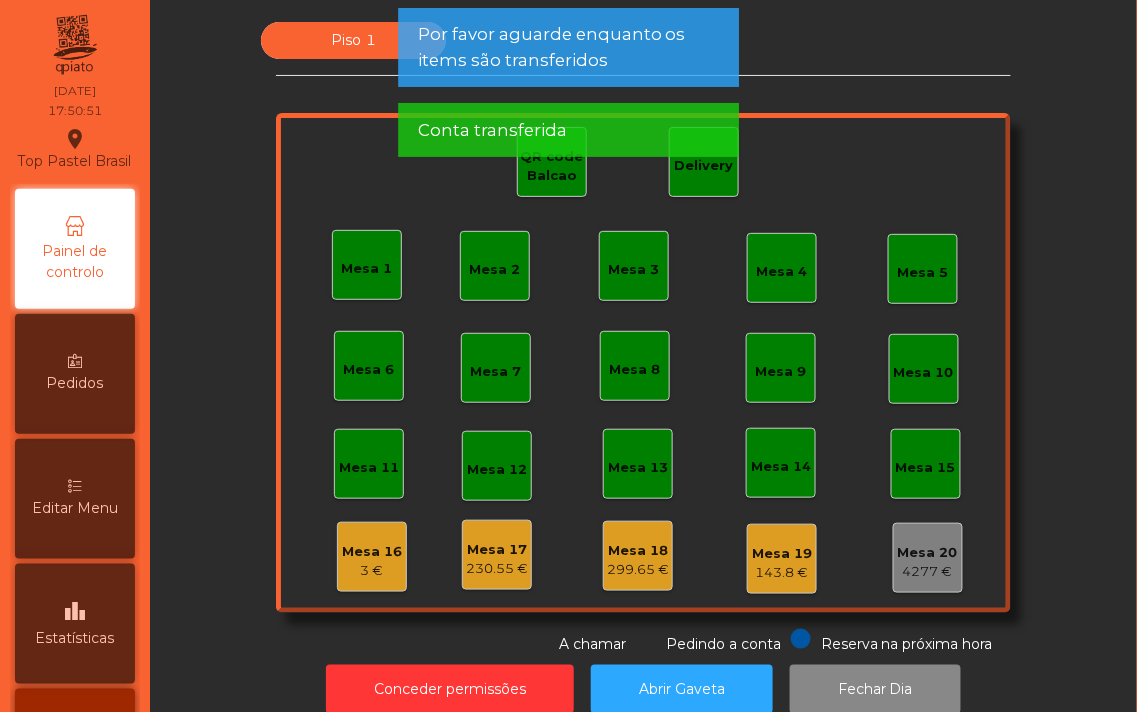 click on "Mesa 16" 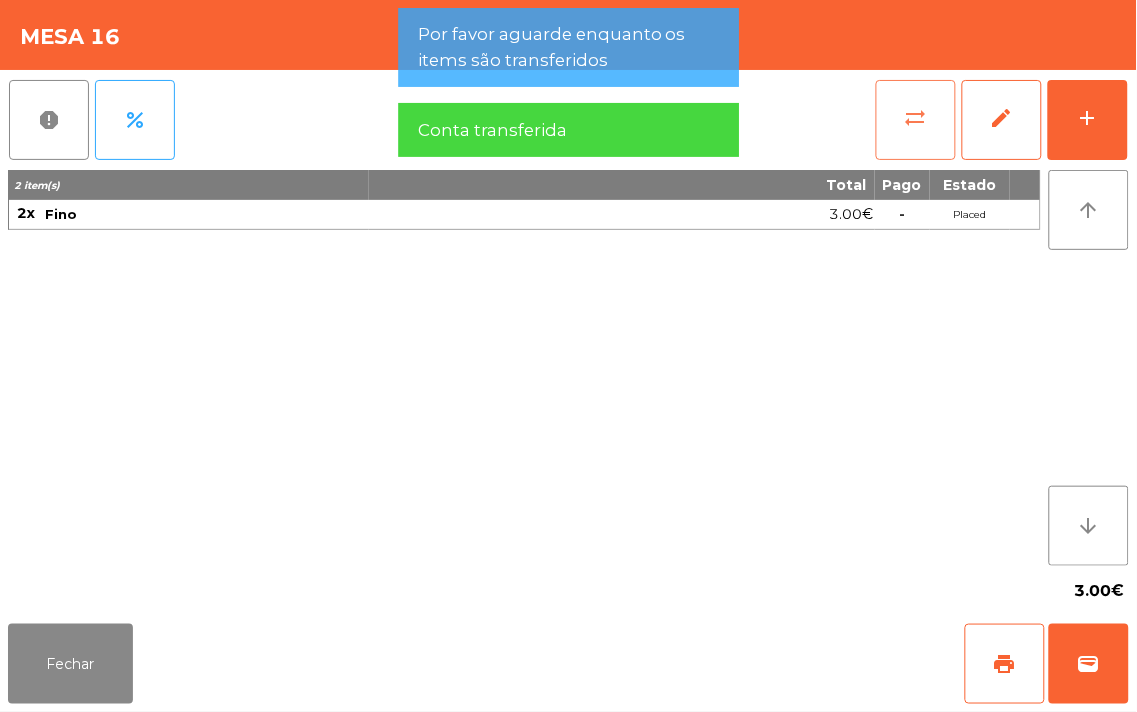 click on "sync_alt" 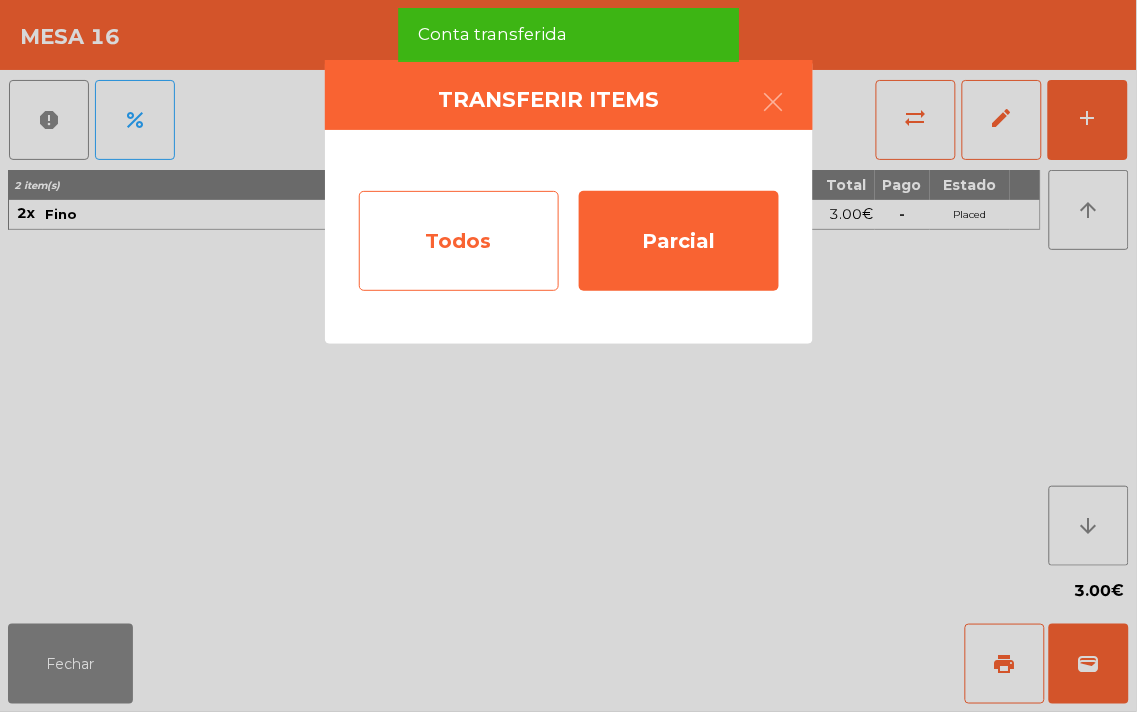 click on "Todos" 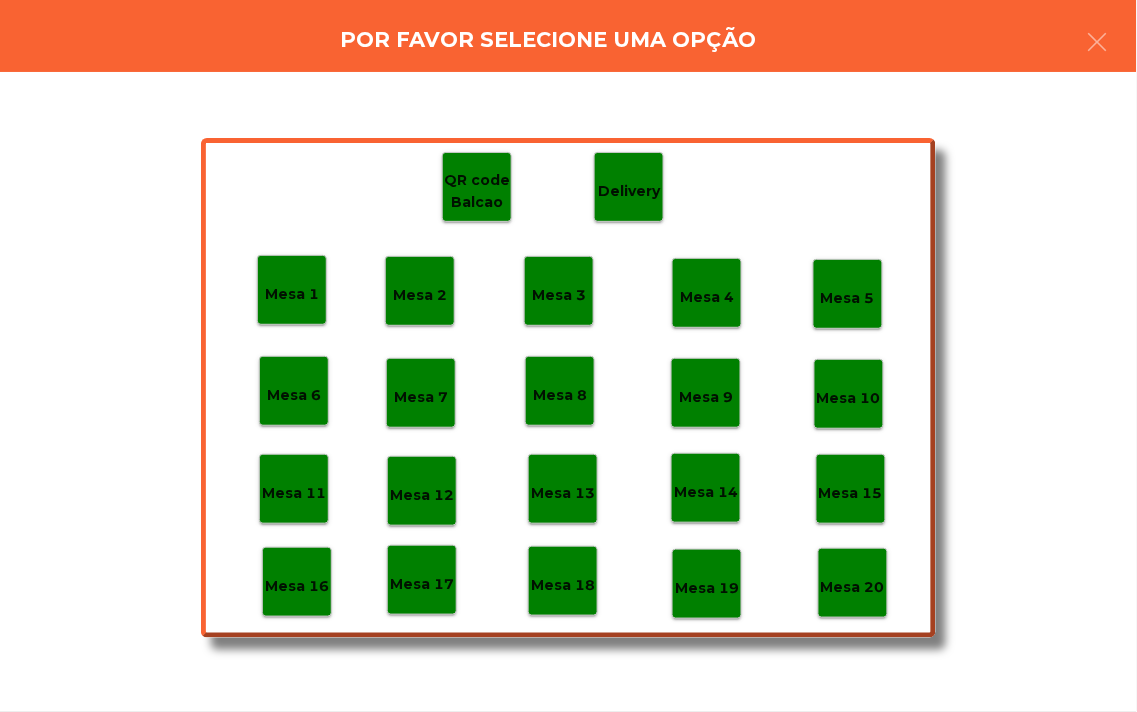 click on "Mesa 17" 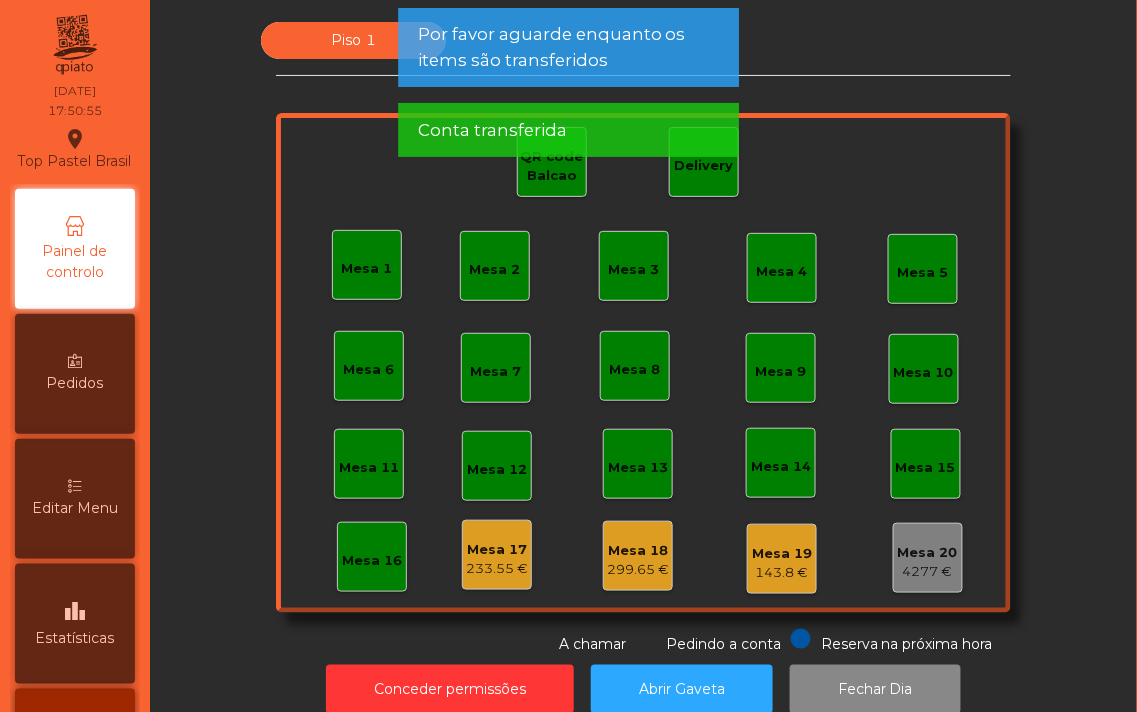 click on "233.55 €" 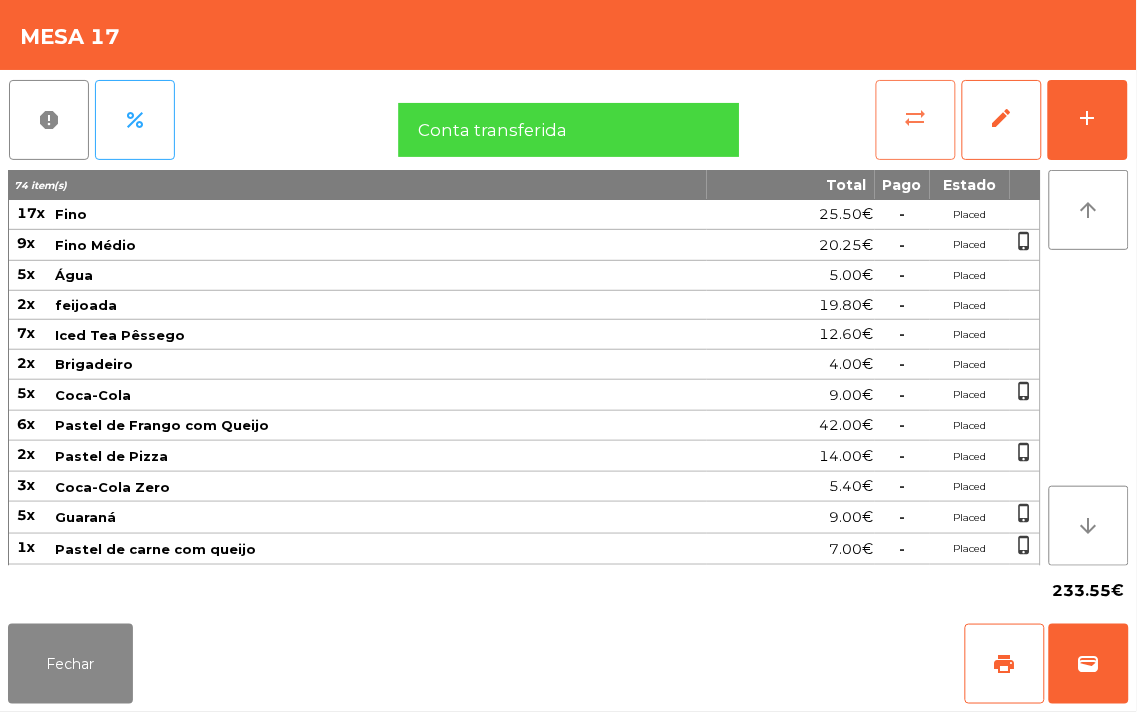 click on "sync_alt" 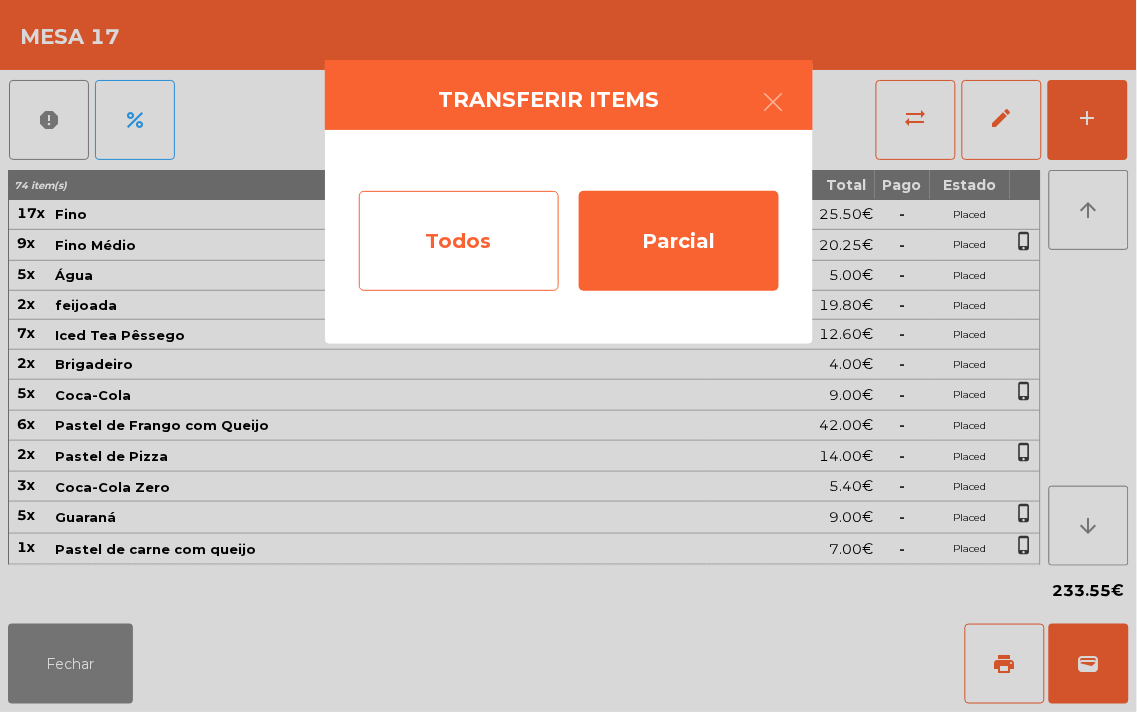 click on "Todos" 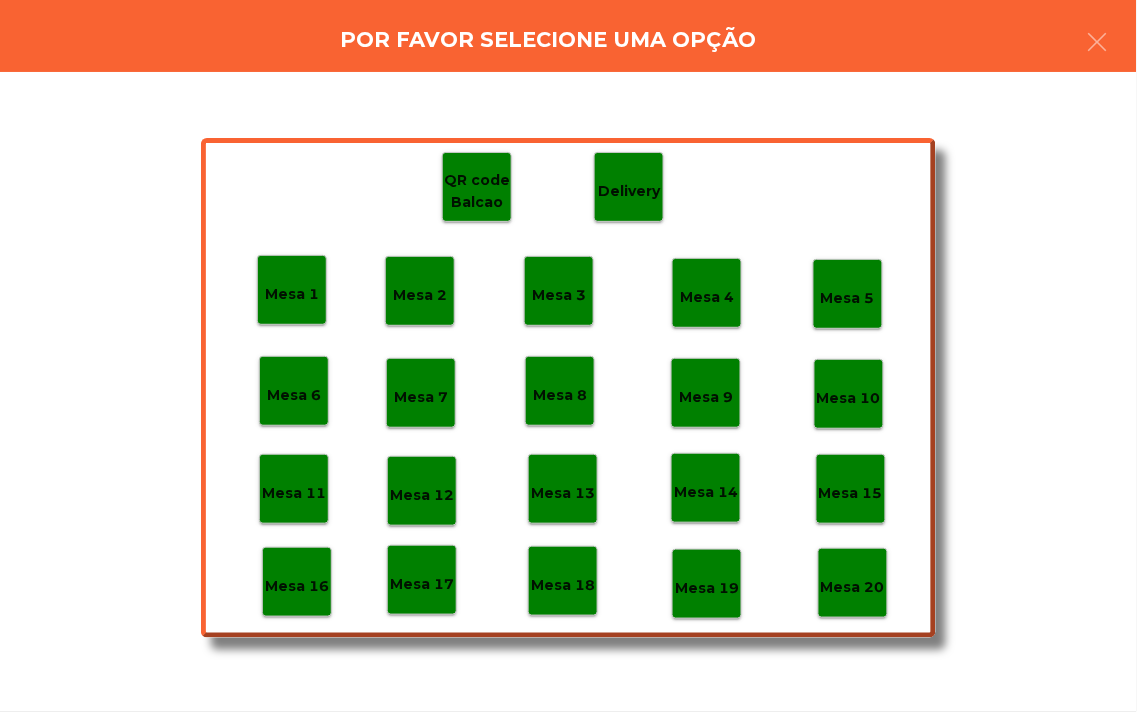 click on "Mesa 18" 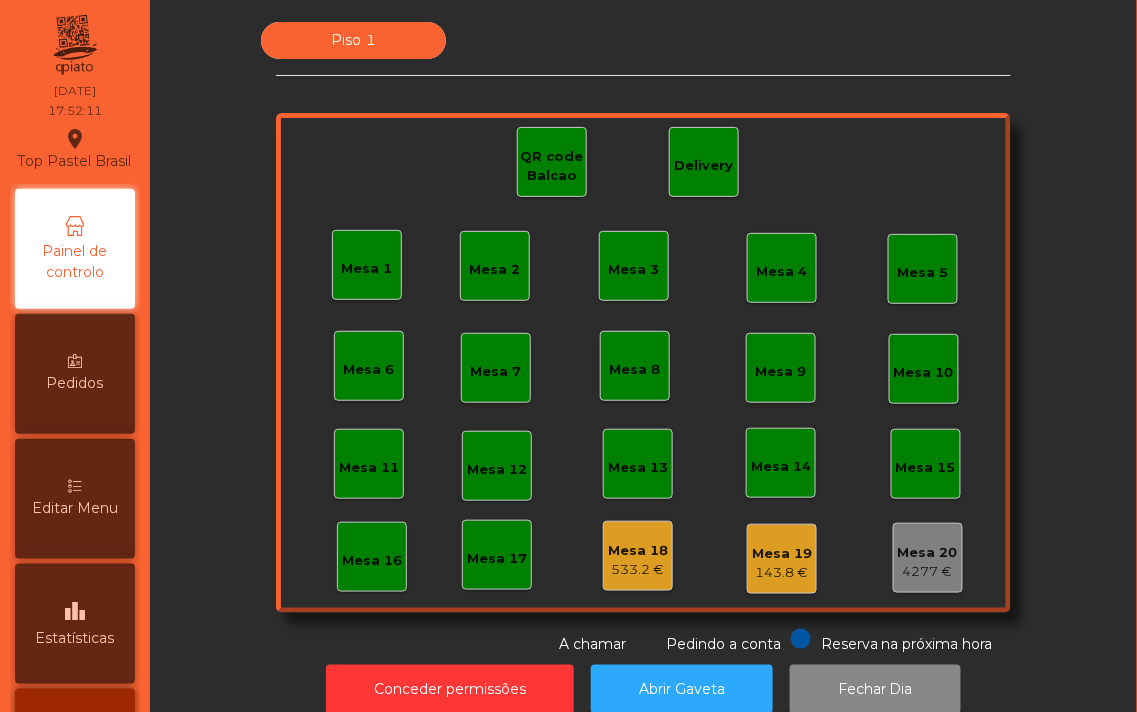 click on "Delivery" 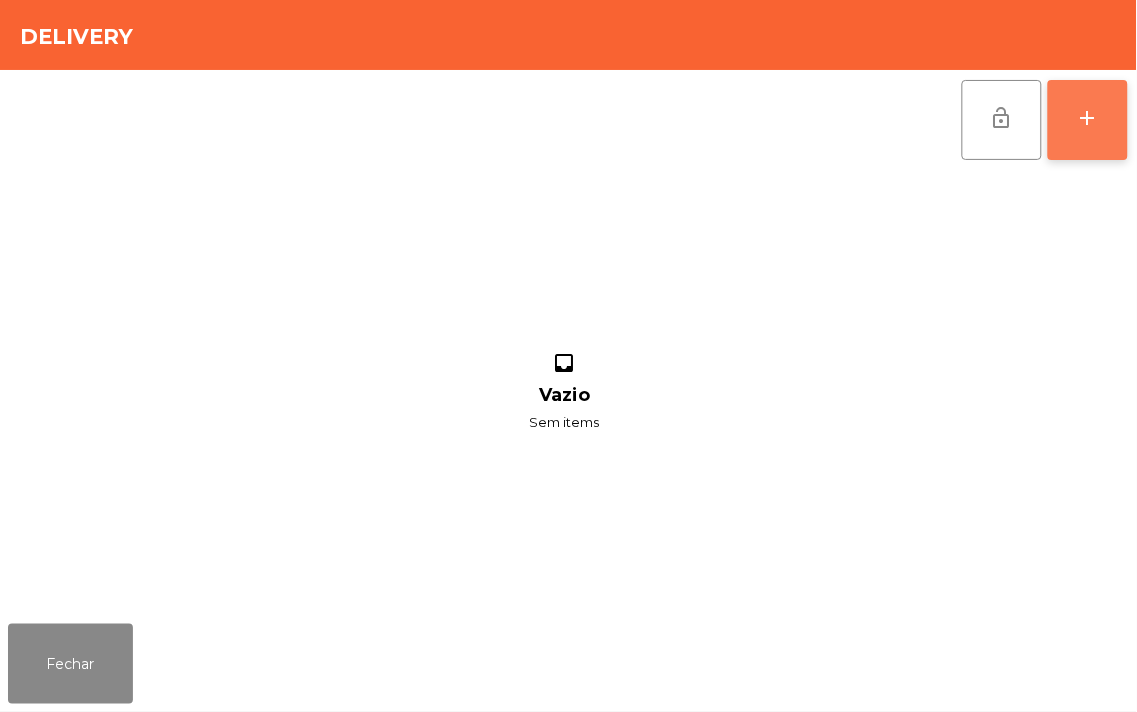 click on "add" 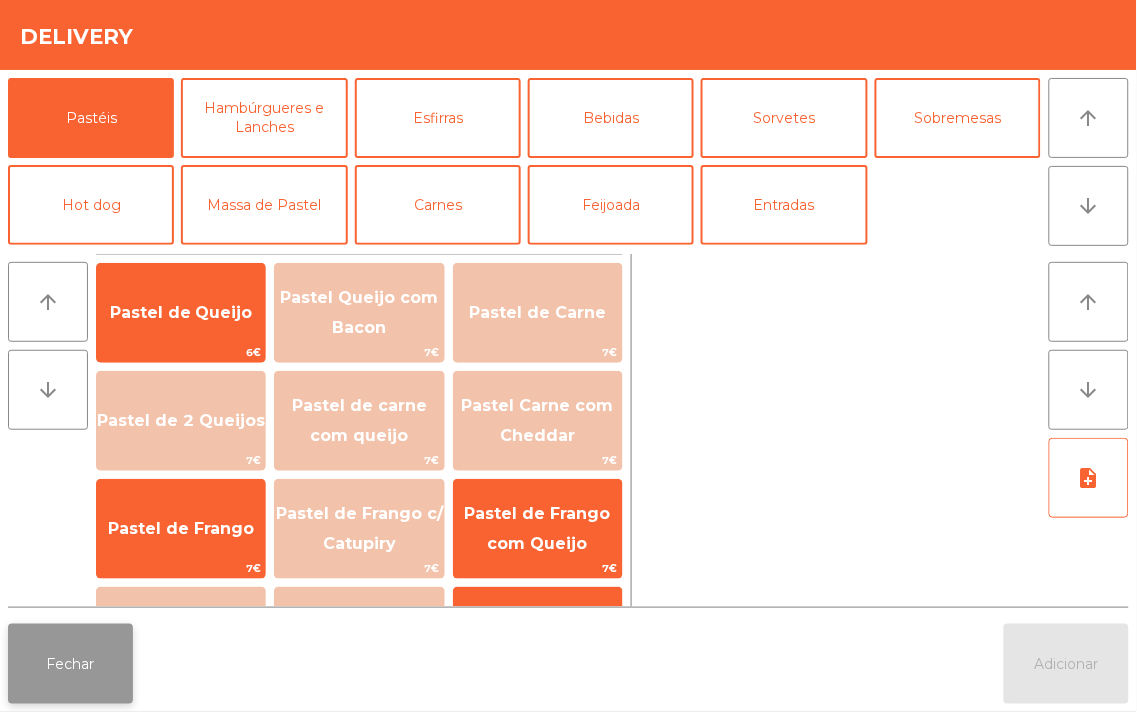 click on "Fechar" 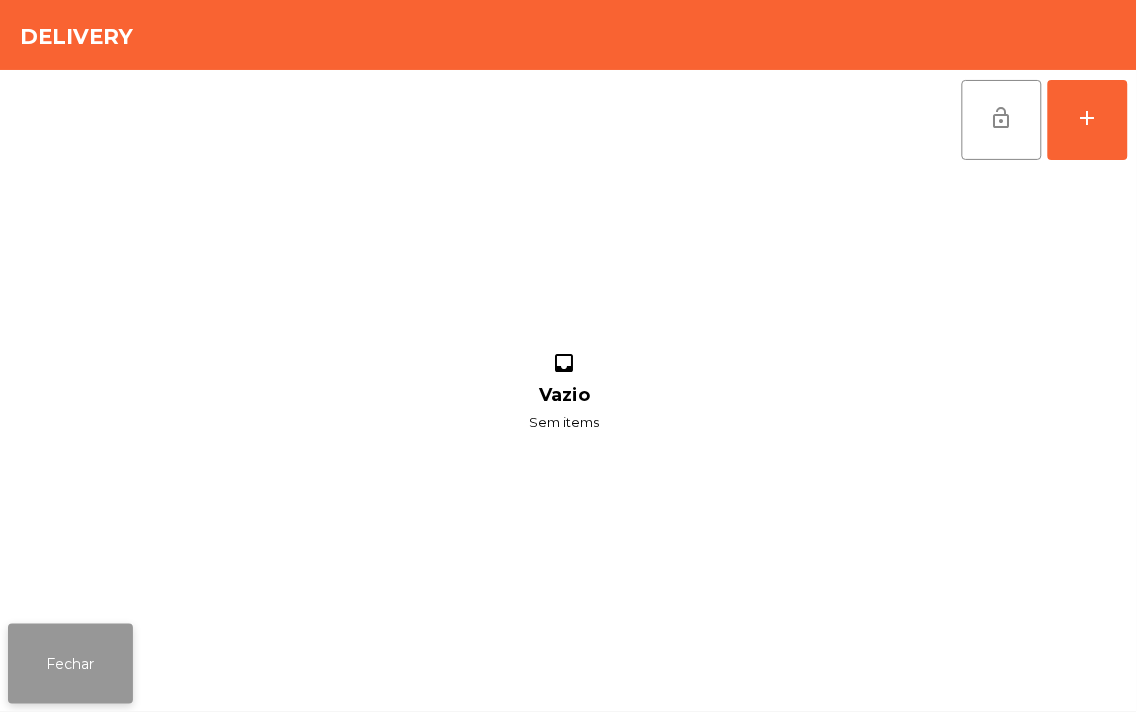 click on "Fechar" 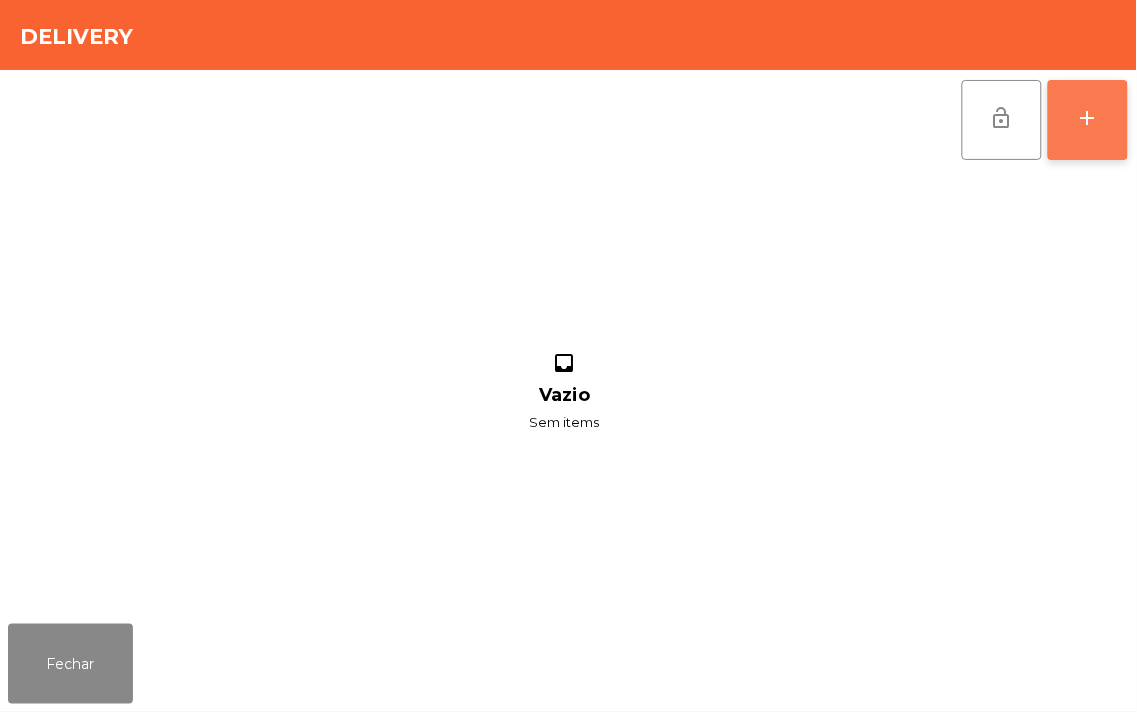 click on "add" 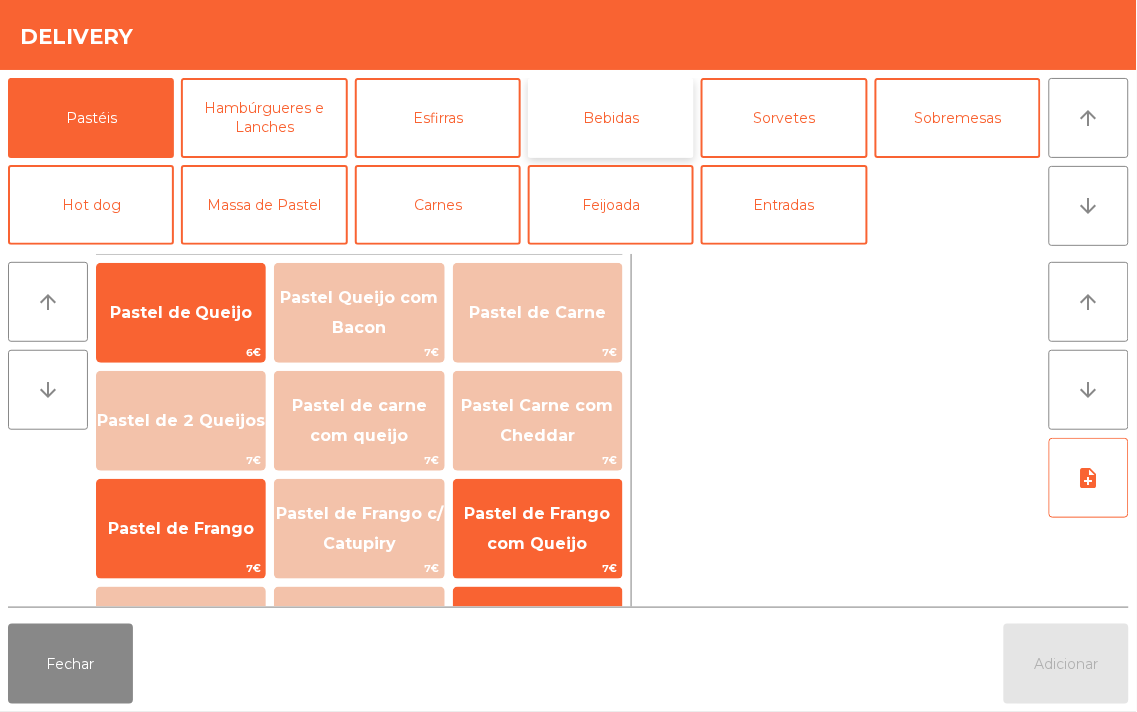 click on "Bebidas" 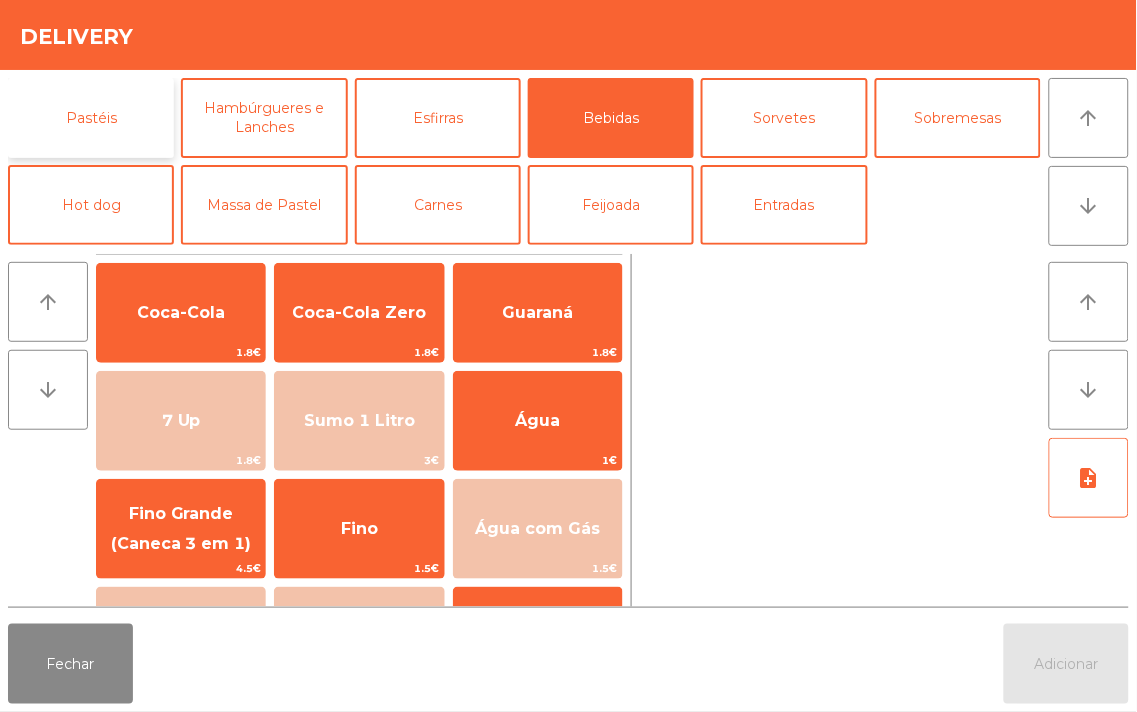 click on "Pastéis" 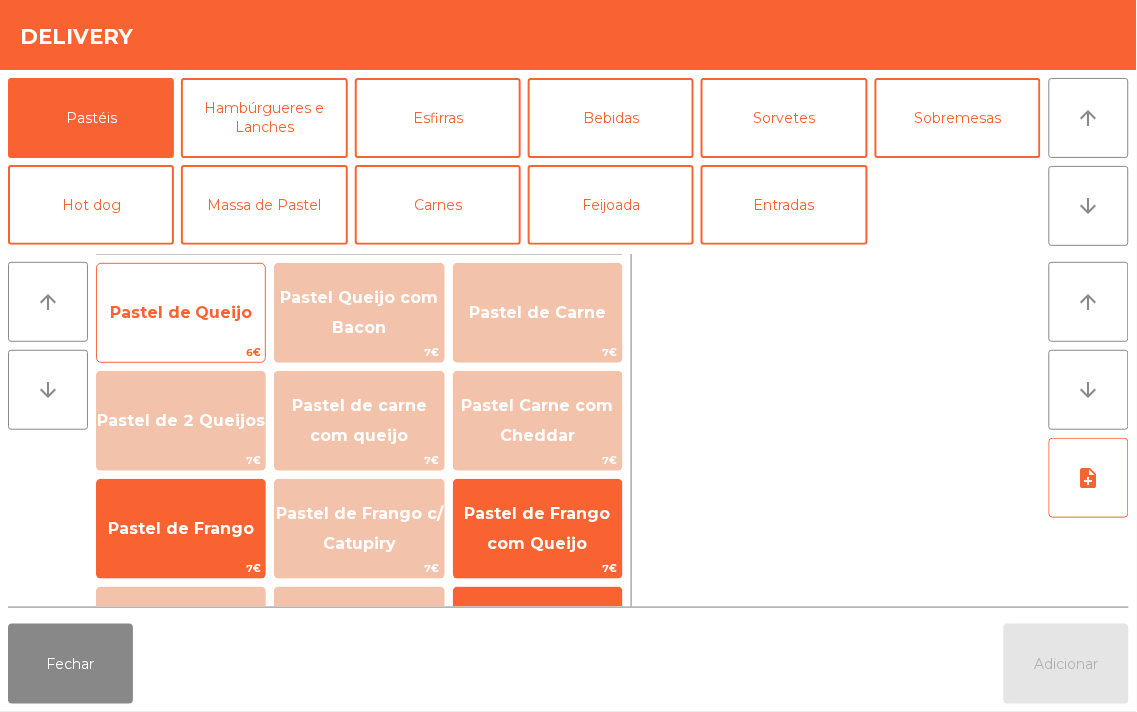click on "Pastel de Queijo" 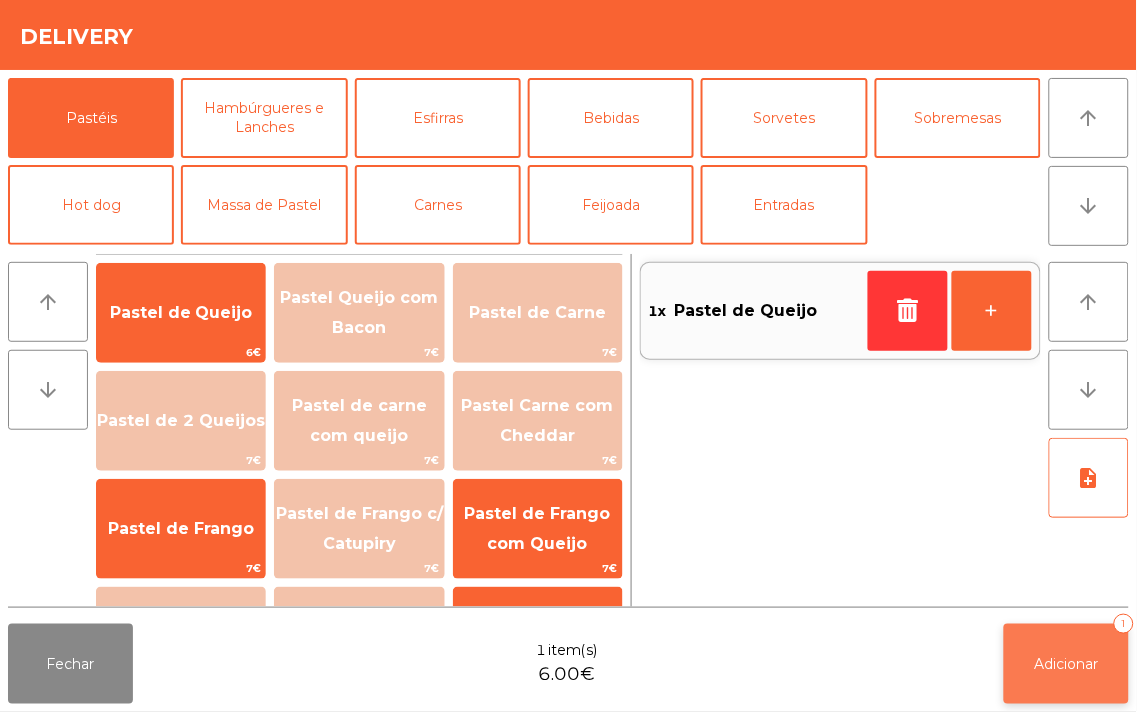 click on "Adicionar" 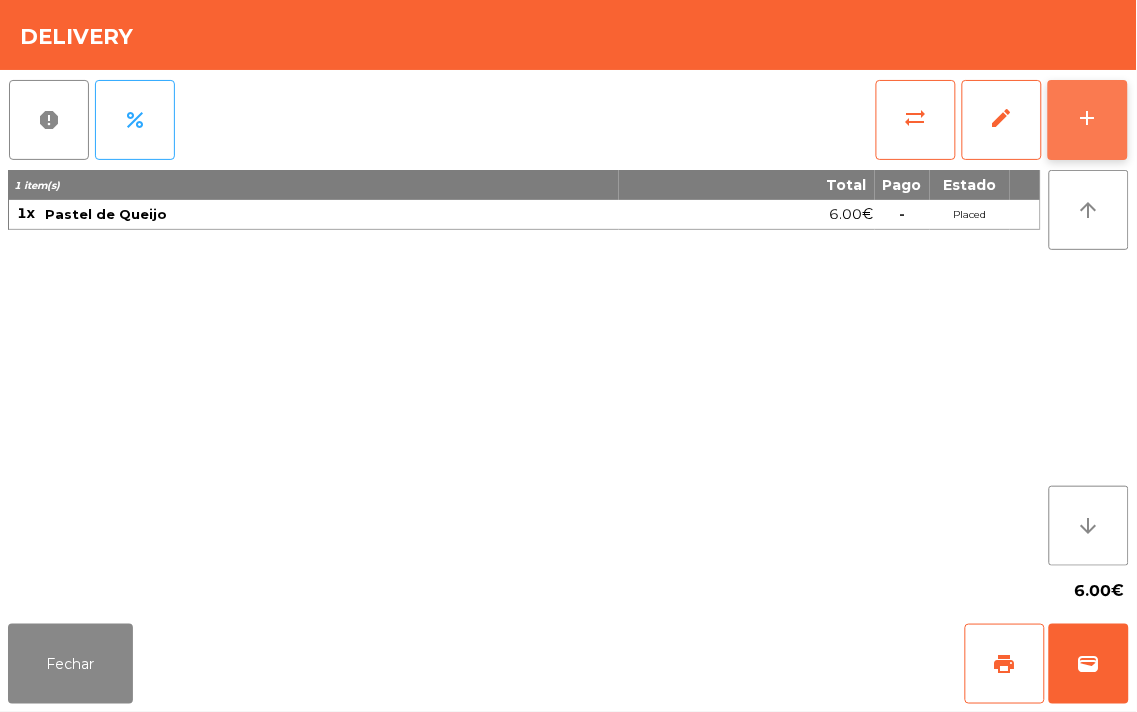click on "add" 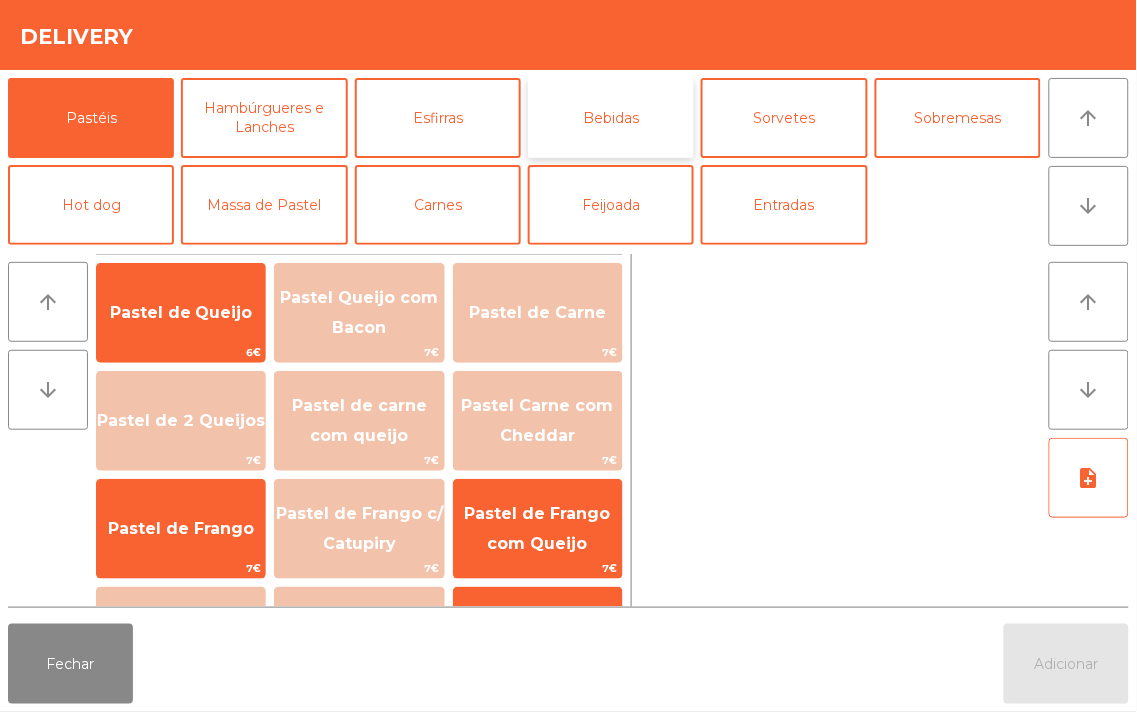 click on "Bebidas" 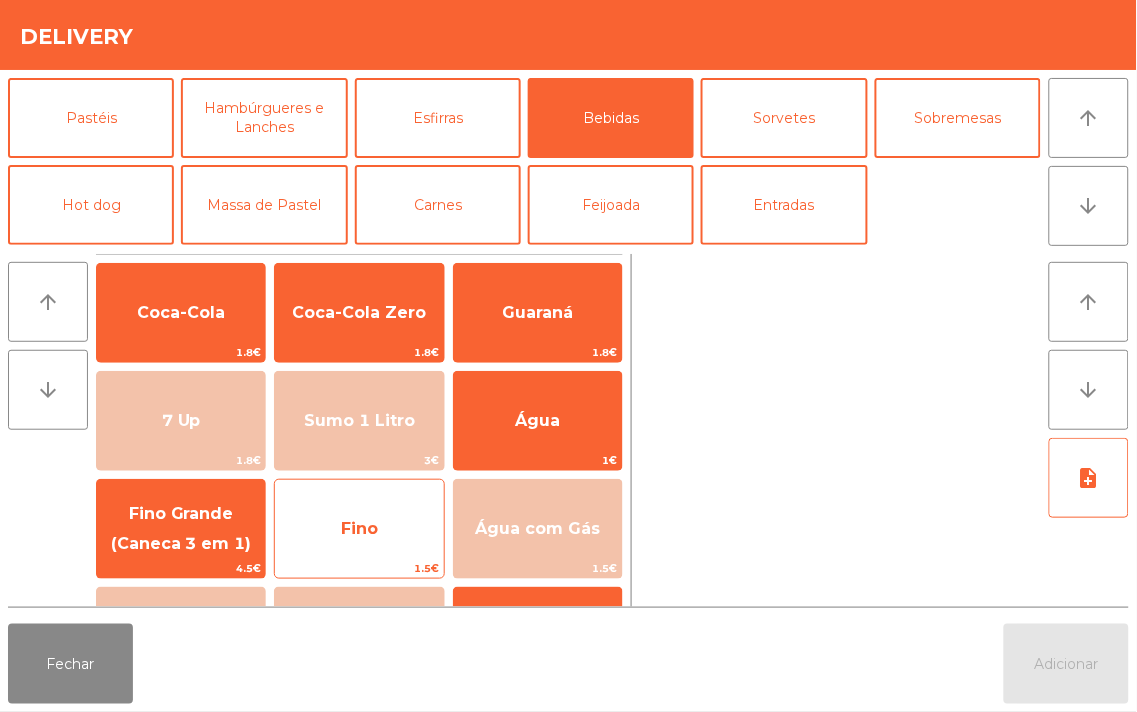 click on "Fino" 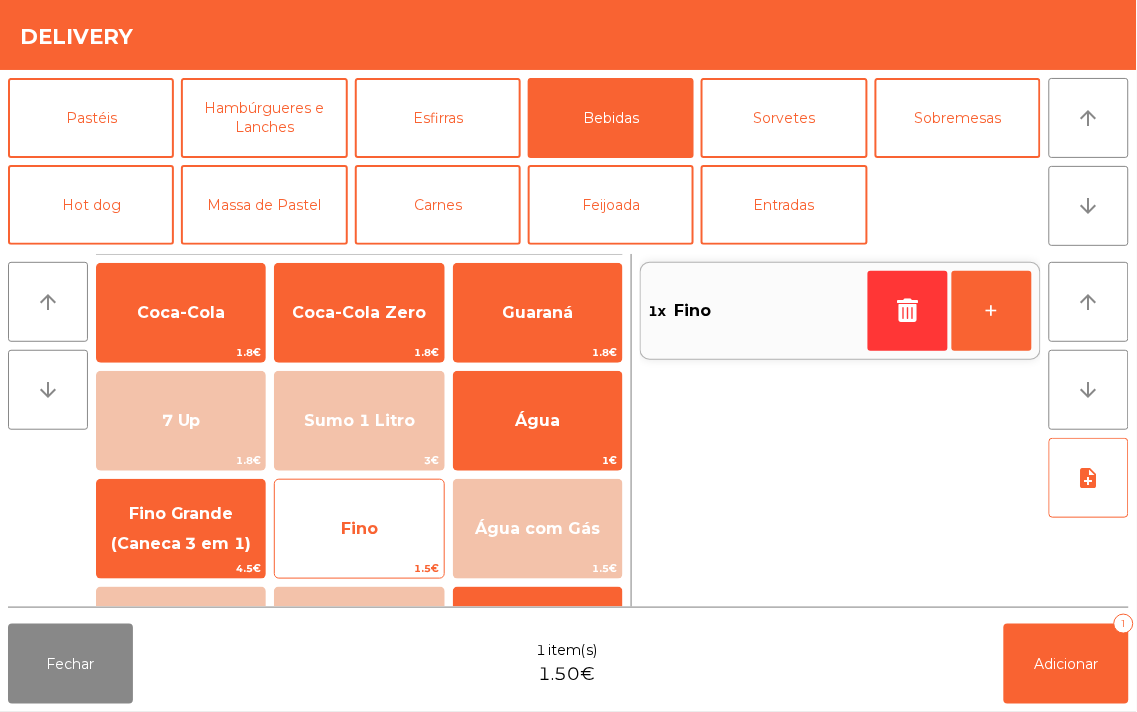 click on "Fino" 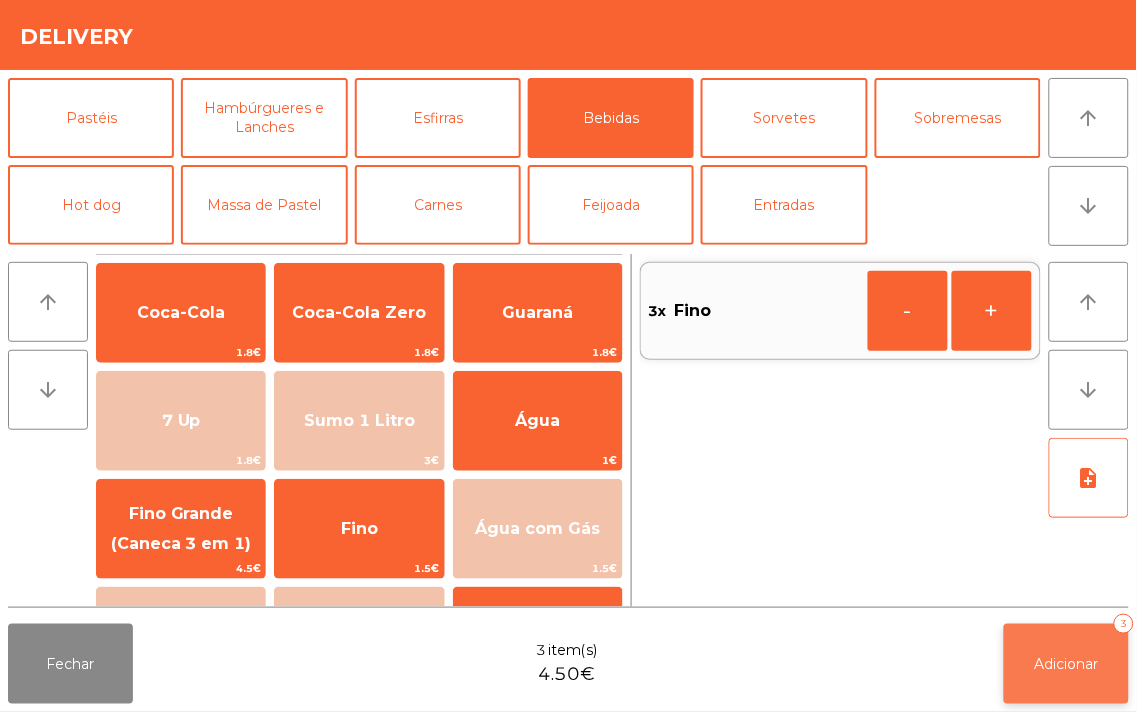 click on "Adicionar" 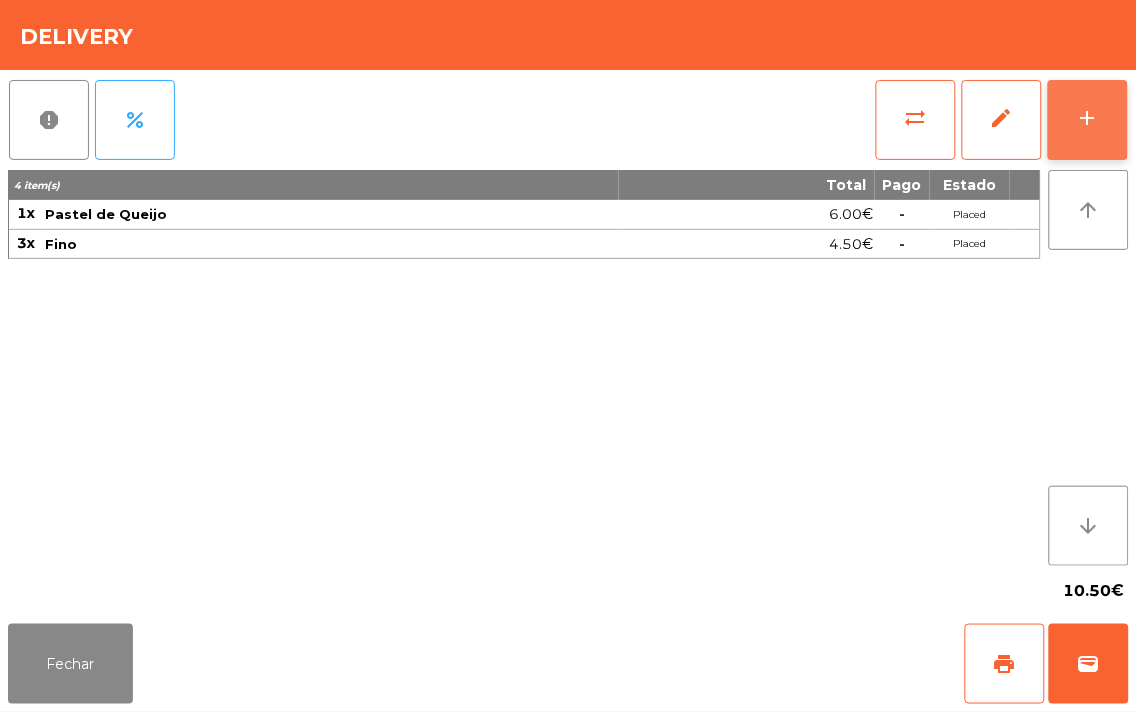 click on "add" 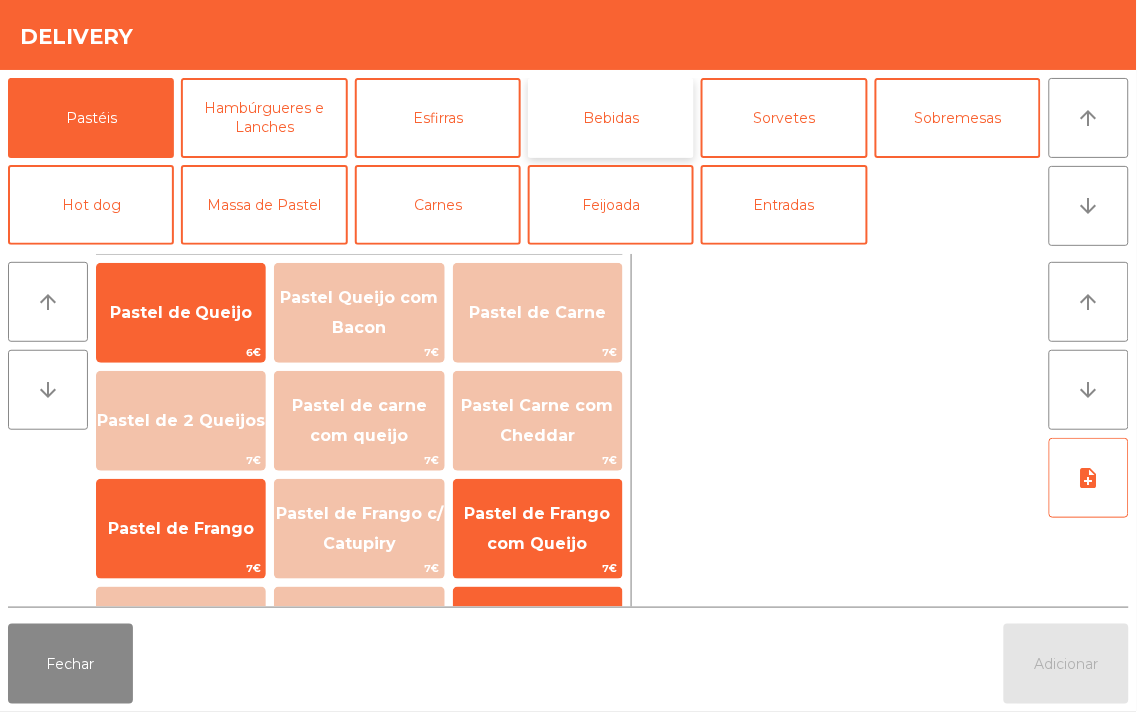 click on "Bebidas" 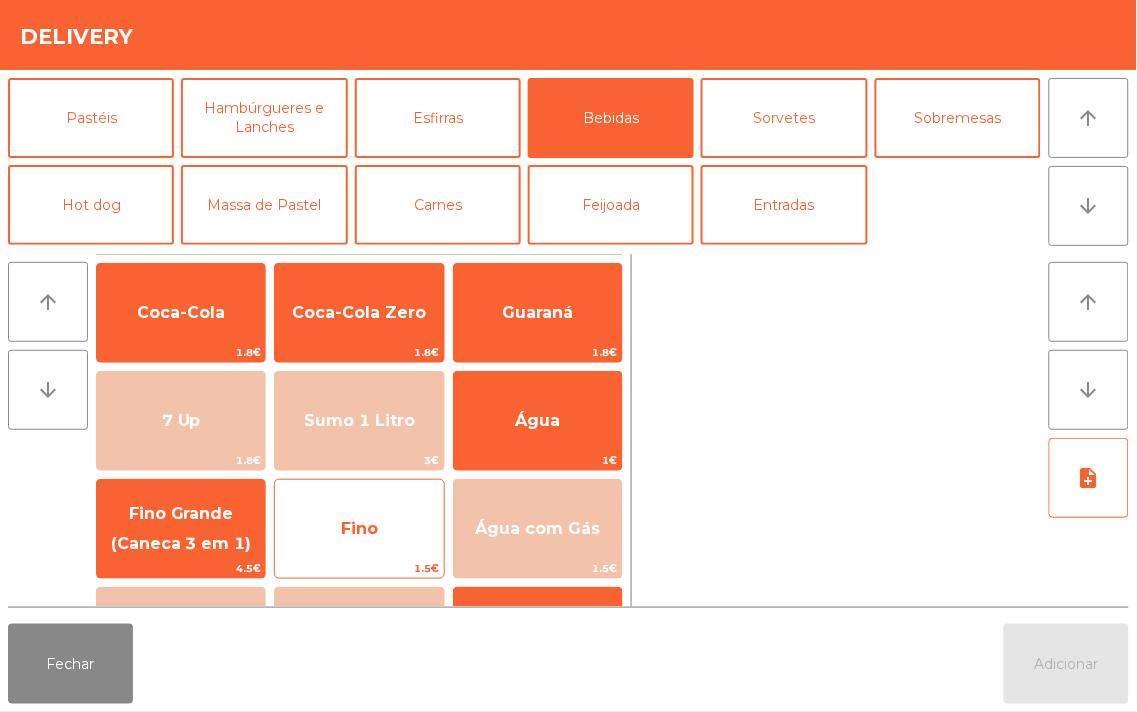 click on "Fino" 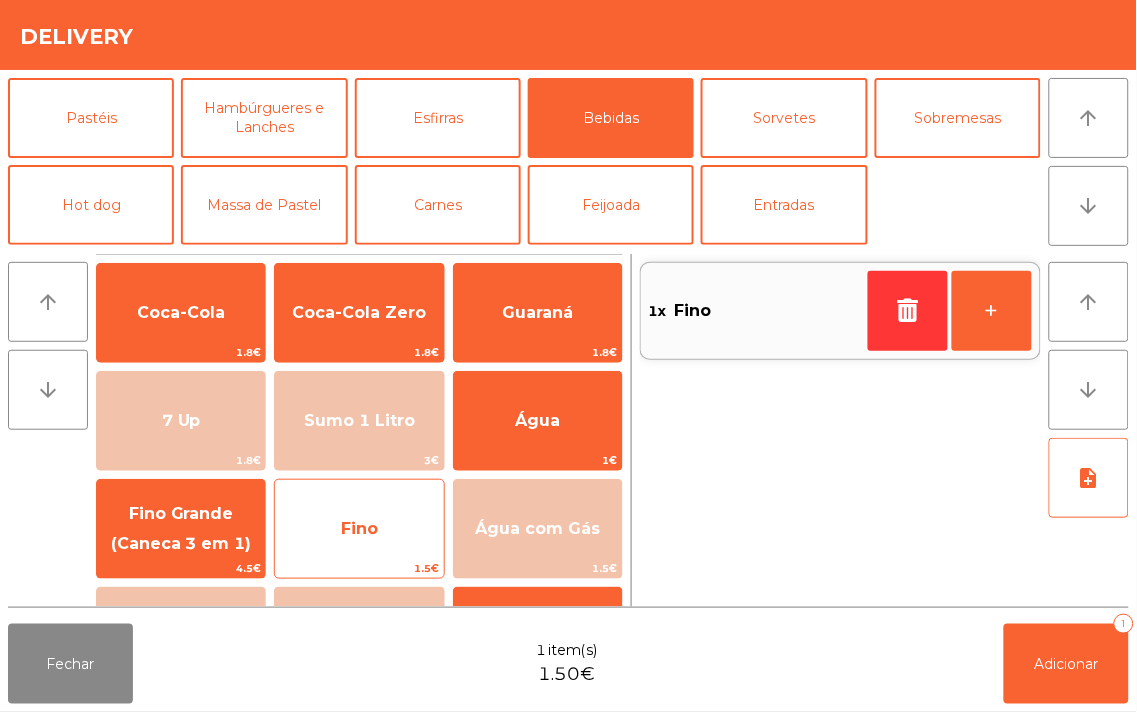click on "Fino" 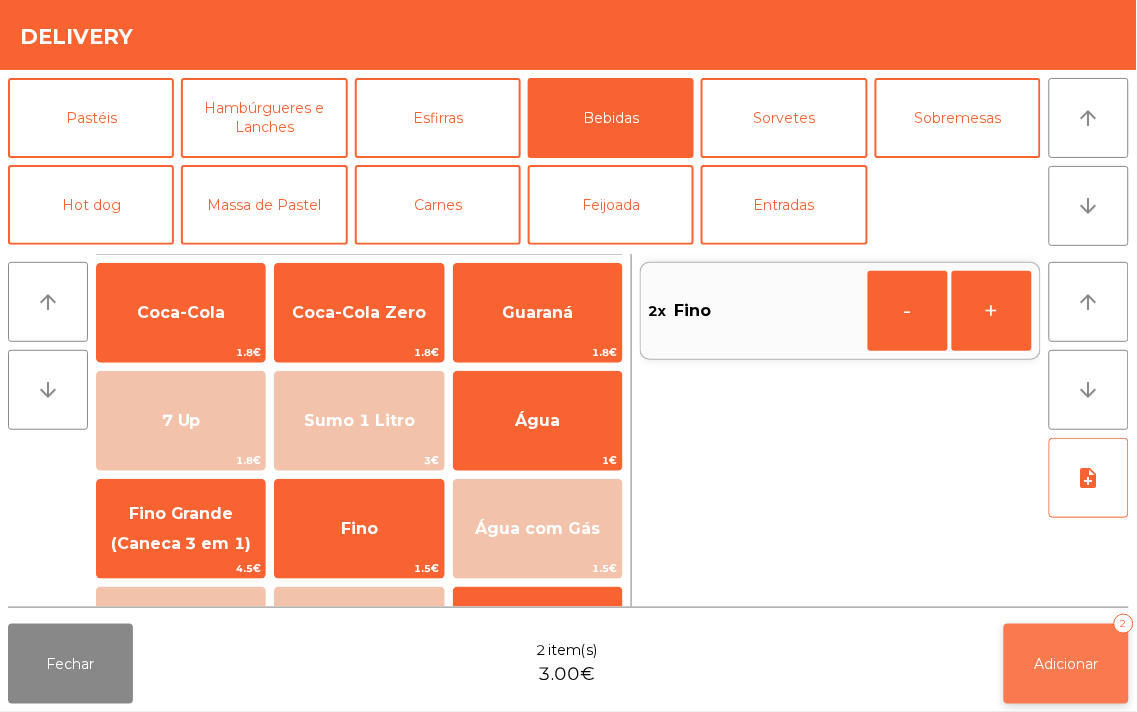 click on "Adicionar" 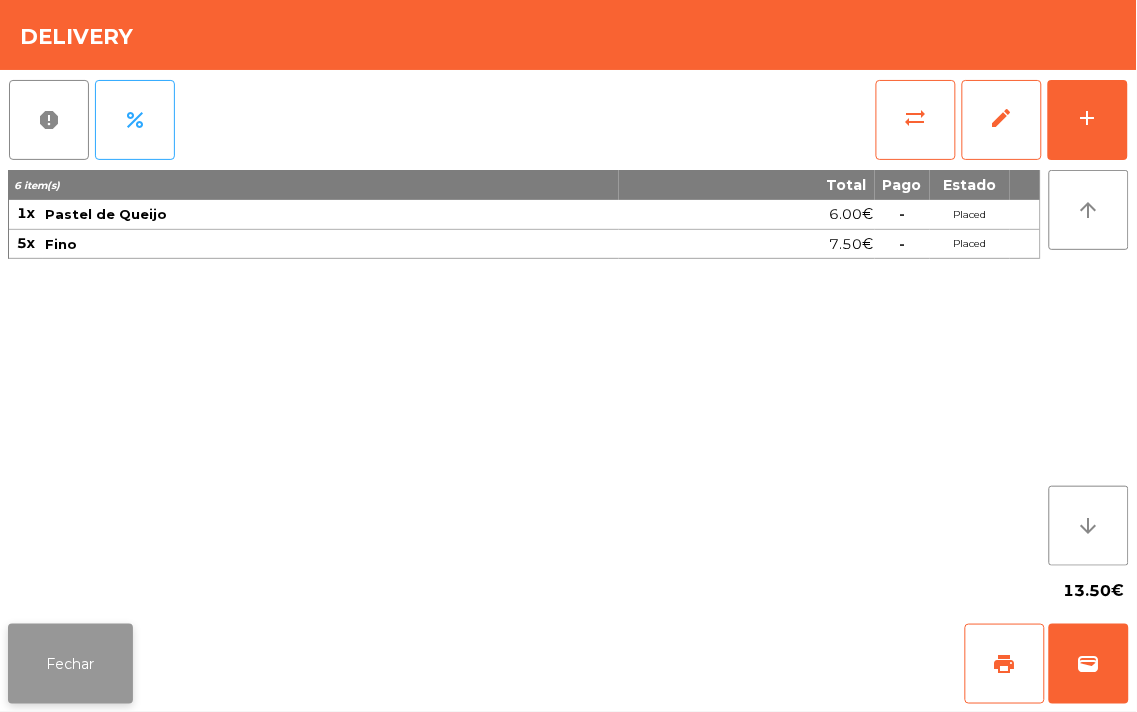 click on "Fechar" 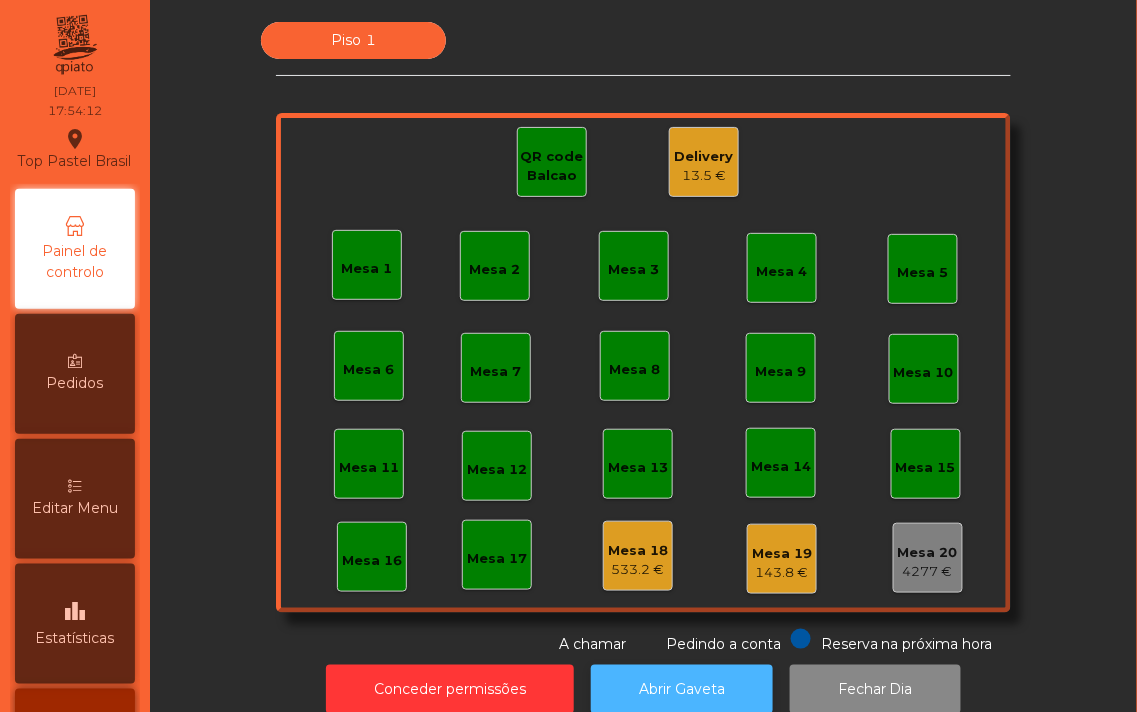 click on "Abrir Gaveta" 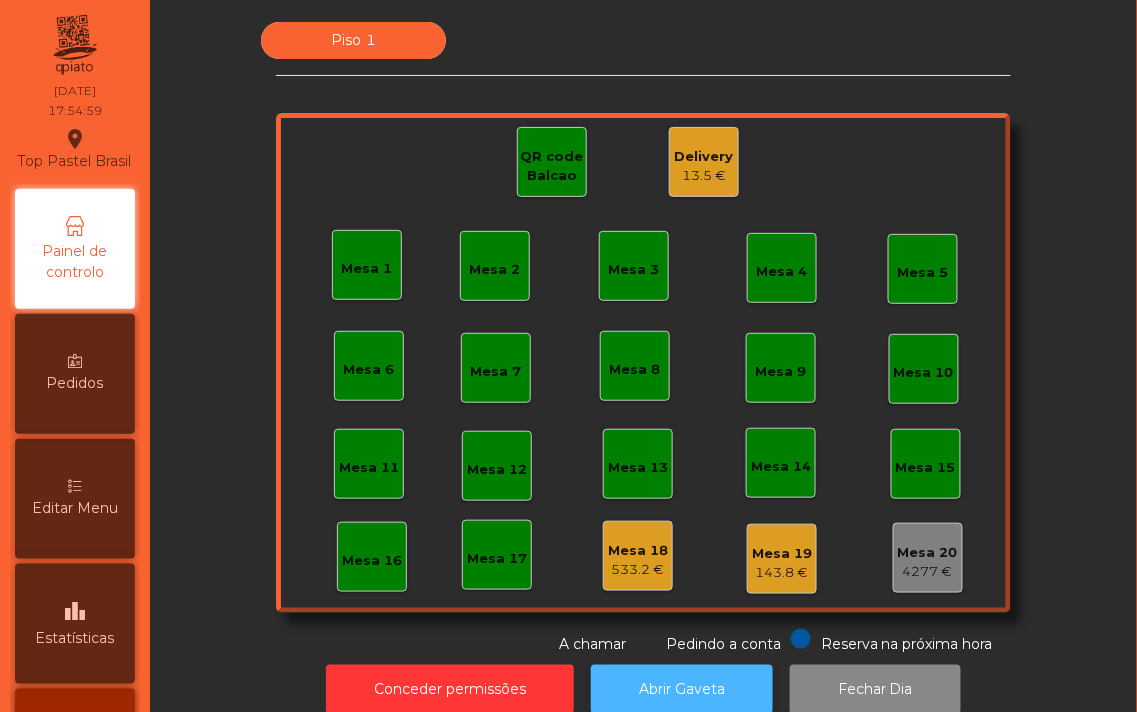 click on "Abrir Gaveta" 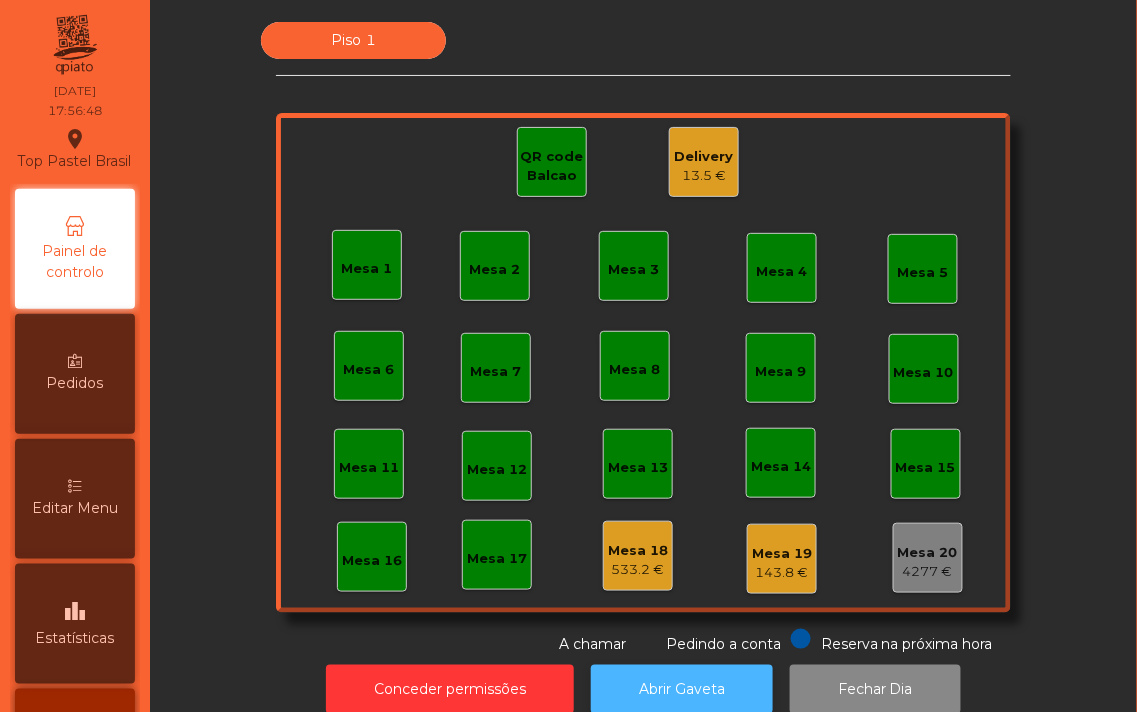 click on "Abrir Gaveta" 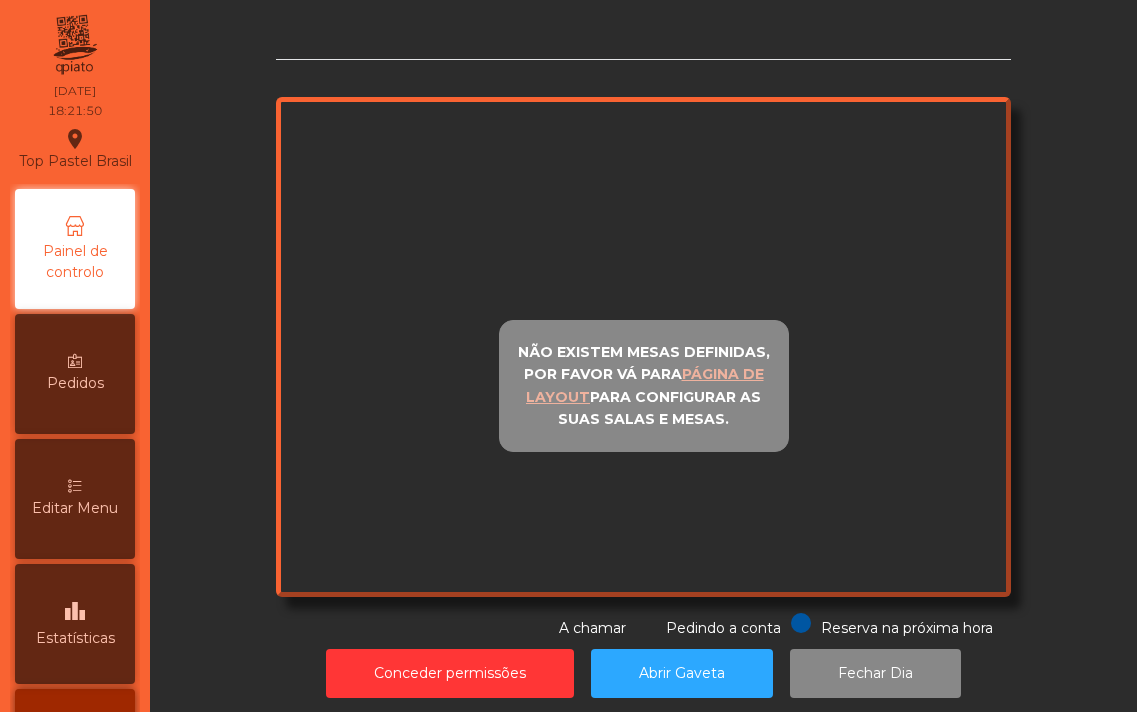 scroll, scrollTop: 0, scrollLeft: 0, axis: both 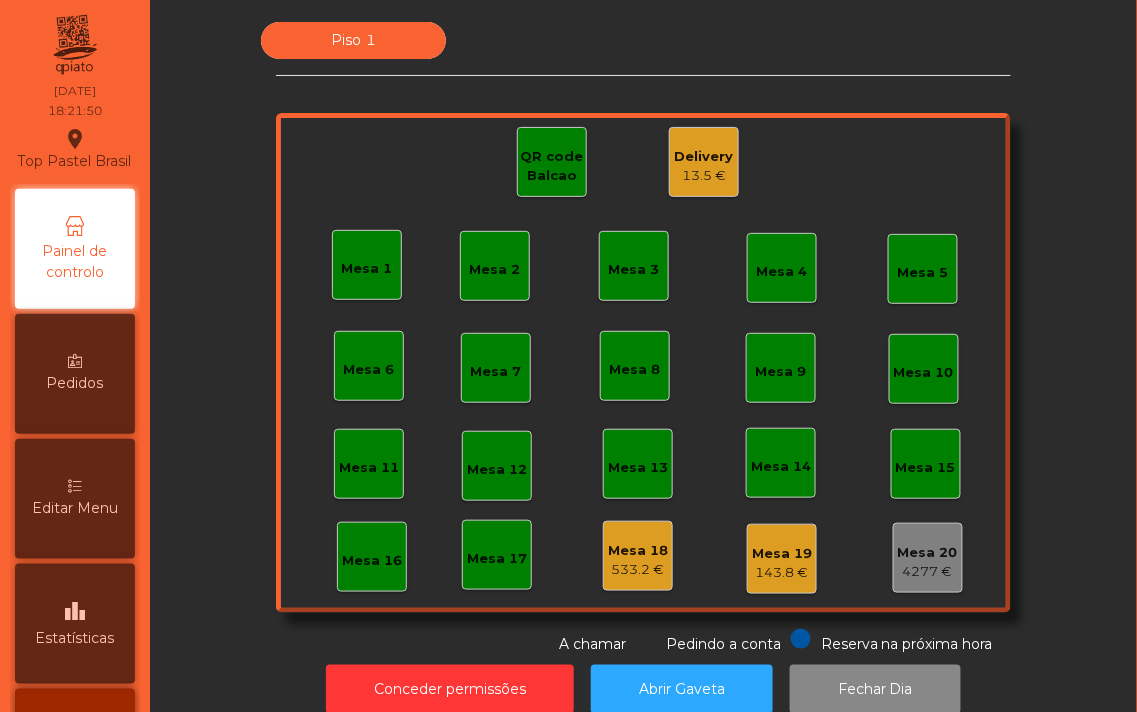 click on "Piso 1   Mesa 1   Mesa 2   Mesa 3   Mesa 4   Mesa 5   Mesa 6   Mesa 7   Mesa 8   Mesa 9   Mesa 10   Mesa 11   Mesa 12   Mesa 13   Mesa 14   Mesa 15   Mesa 16   Mesa 17   Mesa 18   533.2 €   Mesa 19   143.8 €   Mesa 20   4277 €   QR code Balcao   Delivery   13.5 €  Reserva na próxima hora Pedindo a conta A chamar" 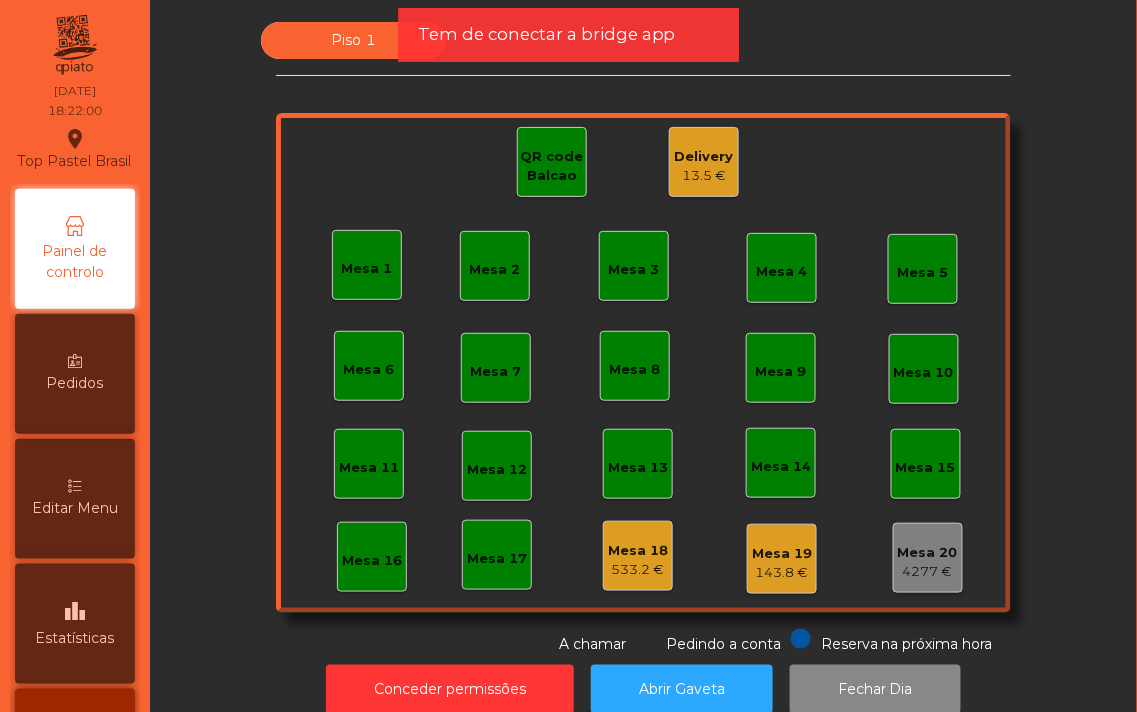 click on "Piso 1   Mesa 1   Mesa 2   Mesa 3   Mesa 4   Mesa 5   Mesa 6   Mesa 7   Mesa 8   Mesa 9   Mesa 10   Mesa 11   Mesa 12   Mesa 13   Mesa 14   Mesa 15   Mesa 16   Mesa 17   Mesa 18   533.2 €   Mesa 19   143.8 €   Mesa 20   4277 €   QR code Balcao   Delivery   13.5 €  Reserva na próxima hora Pedindo a conta A chamar  Conceder permissões   Abrir Gaveta   Fechar Dia" 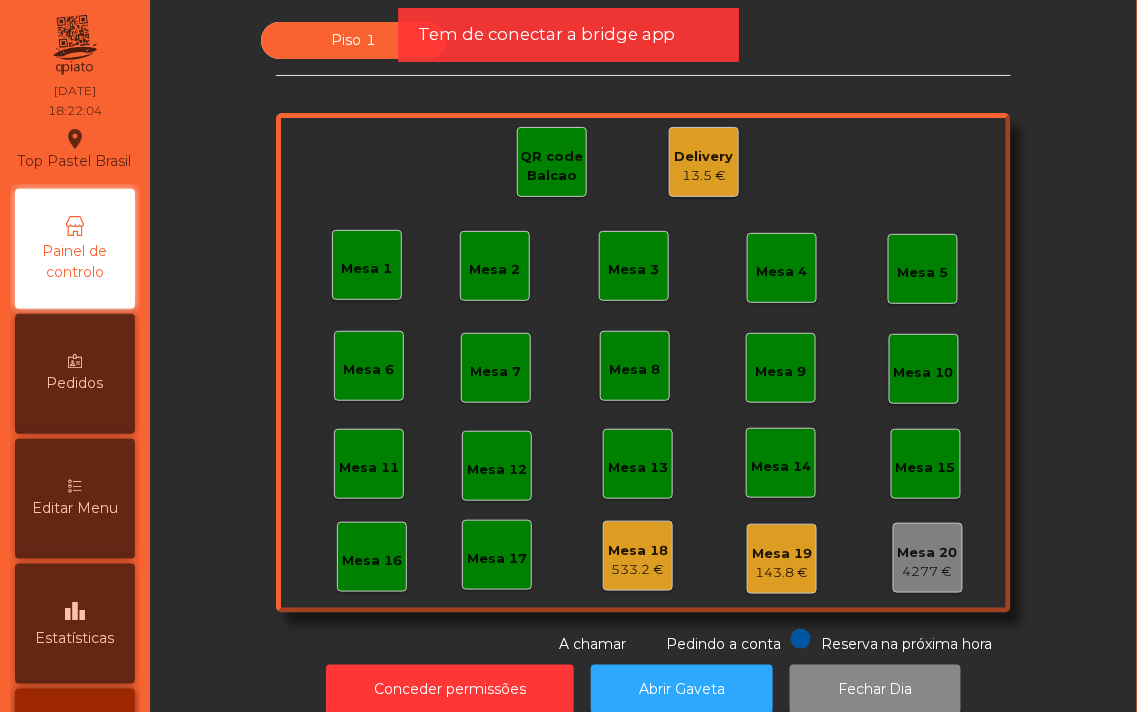 click on "Piso 1   Mesa 1   Mesa 2   Mesa 3   Mesa 4   Mesa 5   Mesa 6   Mesa 7   Mesa 8   Mesa 9   Mesa 10   Mesa 11   Mesa 12   Mesa 13   Mesa 14   Mesa 15   Mesa 16   Mesa 17   Mesa 18   533.2 €   Mesa 19   143.8 €   Mesa 20   4277 €   QR code Balcao   Delivery   13.5 €  Reserva na próxima hora Pedindo a conta A chamar" 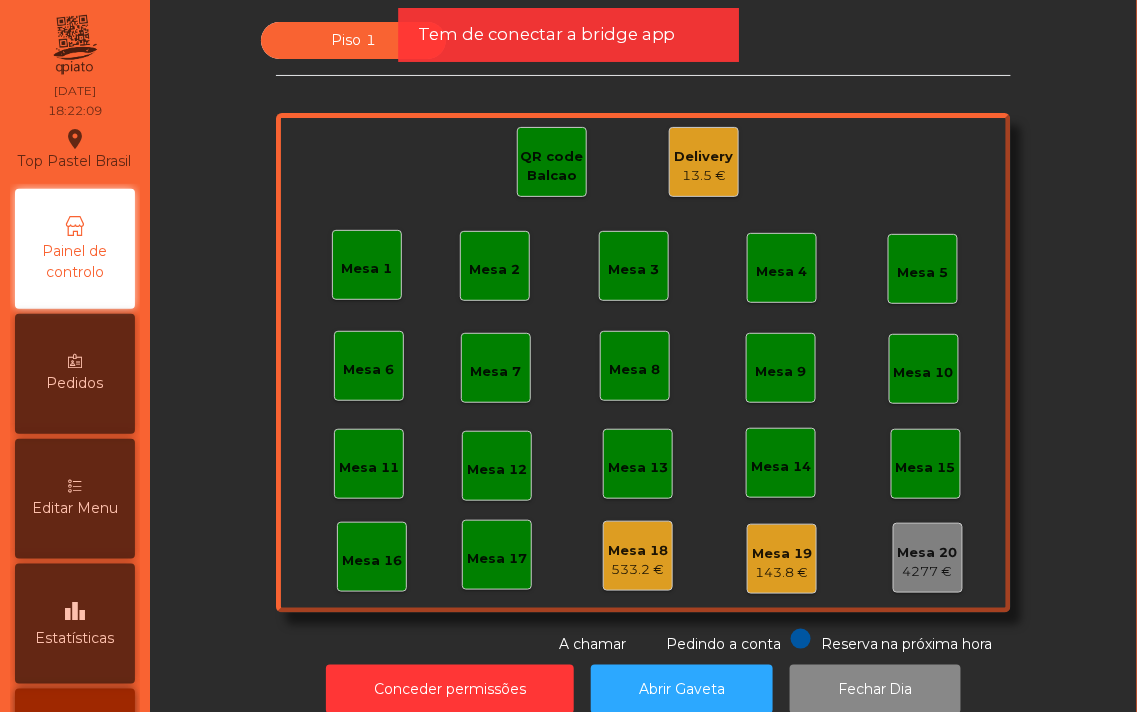 click on "Piso 1   Mesa 1   Mesa 2   Mesa 3   Mesa 4   Mesa 5   Mesa 6   Mesa 7   Mesa 8   Mesa 9   Mesa 10   Mesa 11   Mesa 12   Mesa 13   Mesa 14   Mesa 15   Mesa 16   Mesa 17   Mesa 18   533.2 €   Mesa 19   143.8 €   Mesa 20   4277 €   QR code Balcao   Delivery   13.5 €  Reserva na próxima hora Pedindo a conta A chamar" 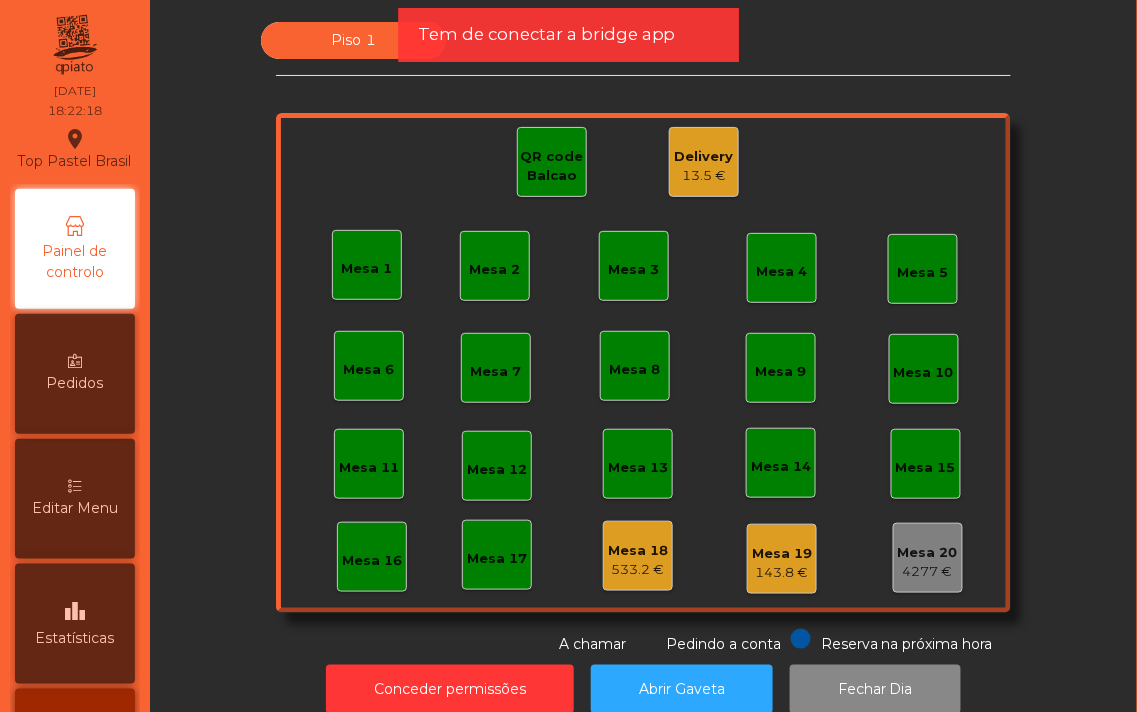 click on "Piso 1   Mesa 1   Mesa 2   Mesa 3   Mesa 4   Mesa 5   Mesa 6   Mesa 7   Mesa 8   Mesa 9   Mesa 10   Mesa 11   Mesa 12   Mesa 13   Mesa 14   Mesa 15   Mesa 16   Mesa 17   Mesa 18   533.2 €   Mesa 19   143.8 €   Mesa 20   4277 €   QR code Balcao   Delivery   13.5 €  Reserva na próxima hora Pedindo a conta A chamar  Conceder permissões   Abrir Gaveta   Fechar Dia" 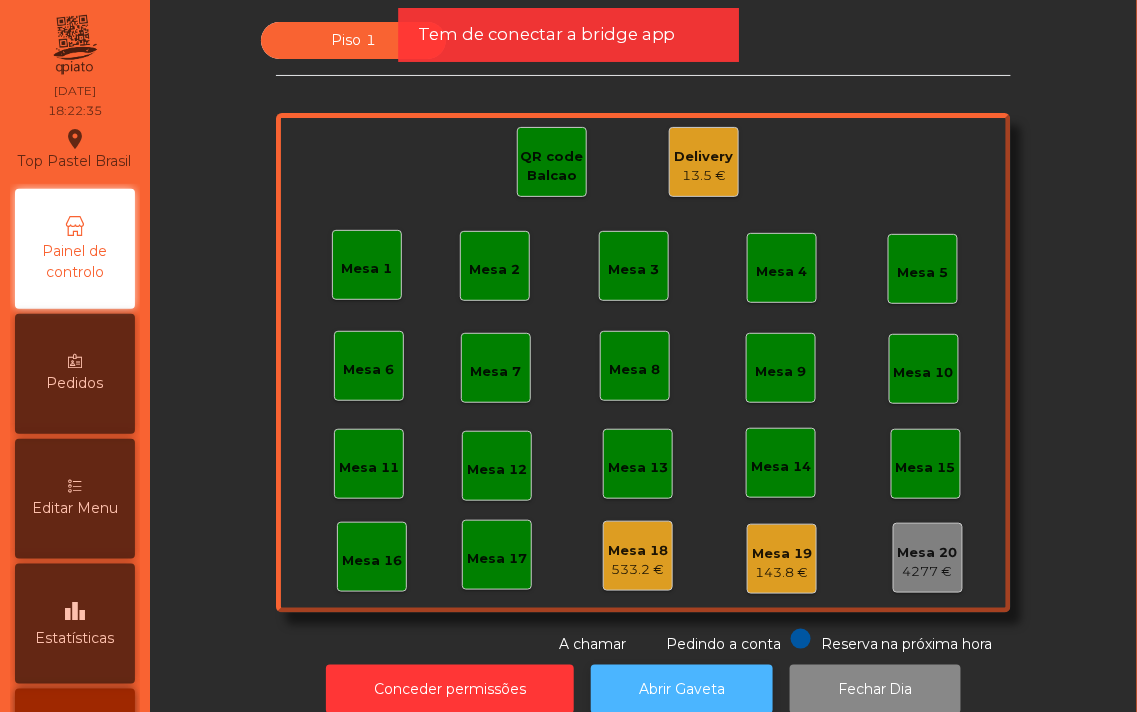 click on "Abrir Gaveta" 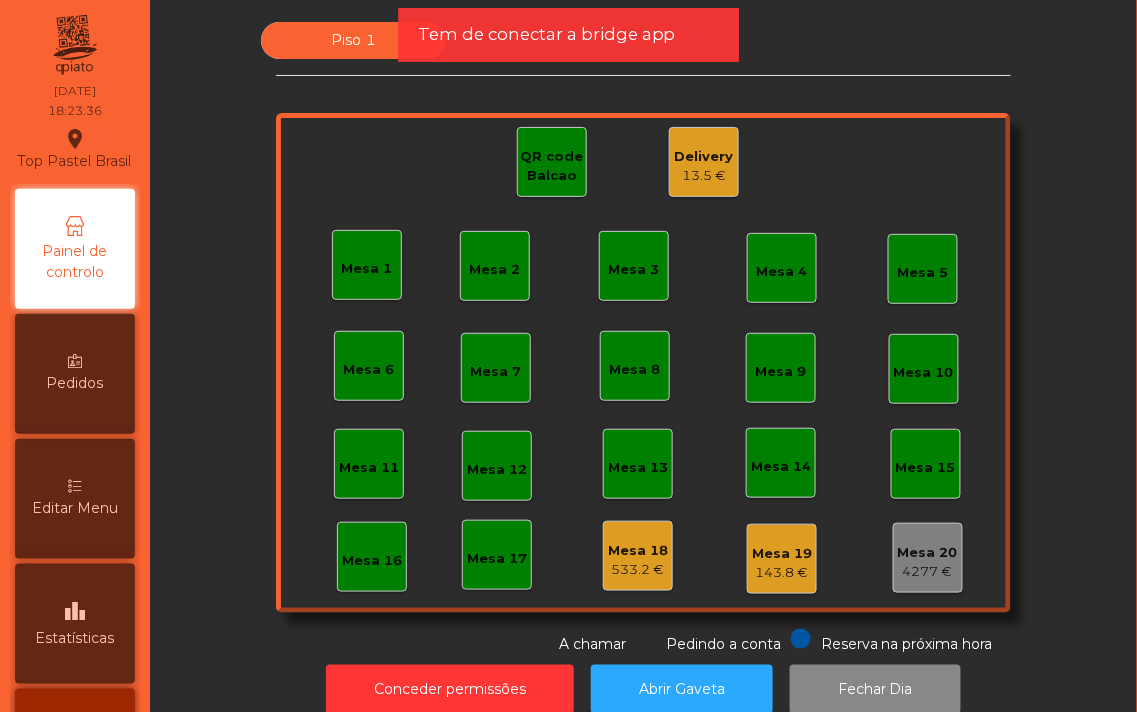 click on "Piso 1   Mesa 1   Mesa 2   Mesa 3   Mesa 4   Mesa 5   Mesa 6   Mesa 7   Mesa 8   Mesa 9   Mesa 10   Mesa 11   Mesa 12   Mesa 13   Mesa 14   Mesa 15   Mesa 16   Mesa 17   Mesa 18   533.2 €   Mesa 19   143.8 €   Mesa 20   4277 €   QR code Balcao   Delivery   13.5 €  Reserva na próxima hora Pedindo a conta A chamar" 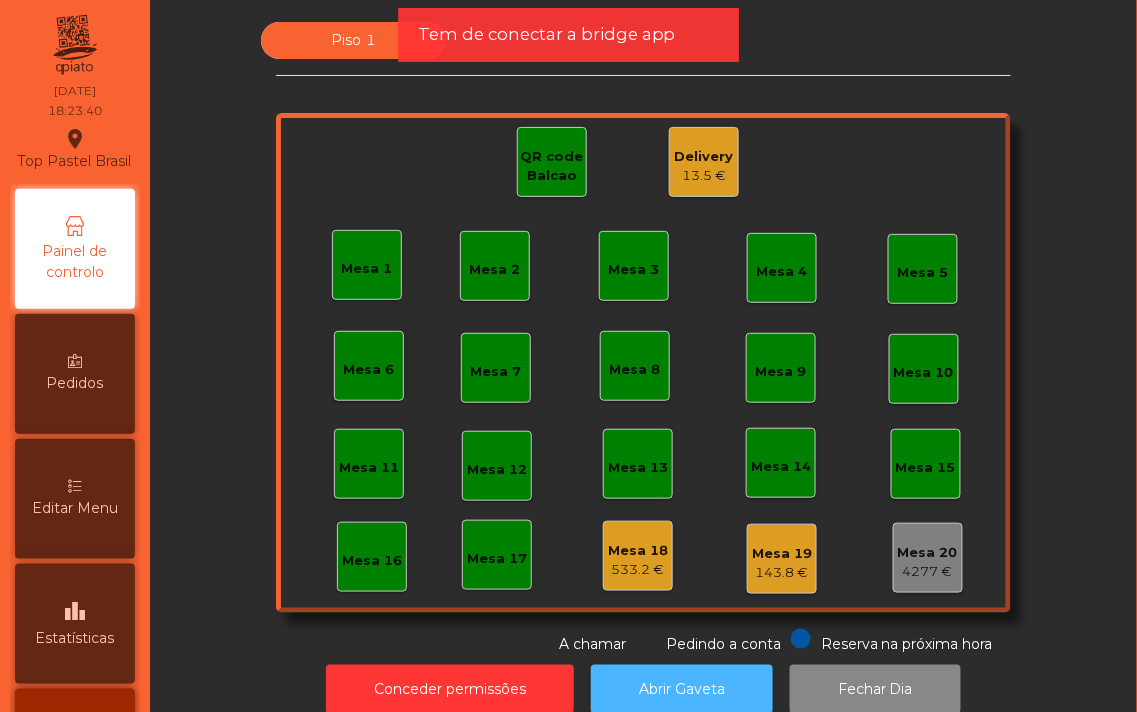 click on "Abrir Gaveta" 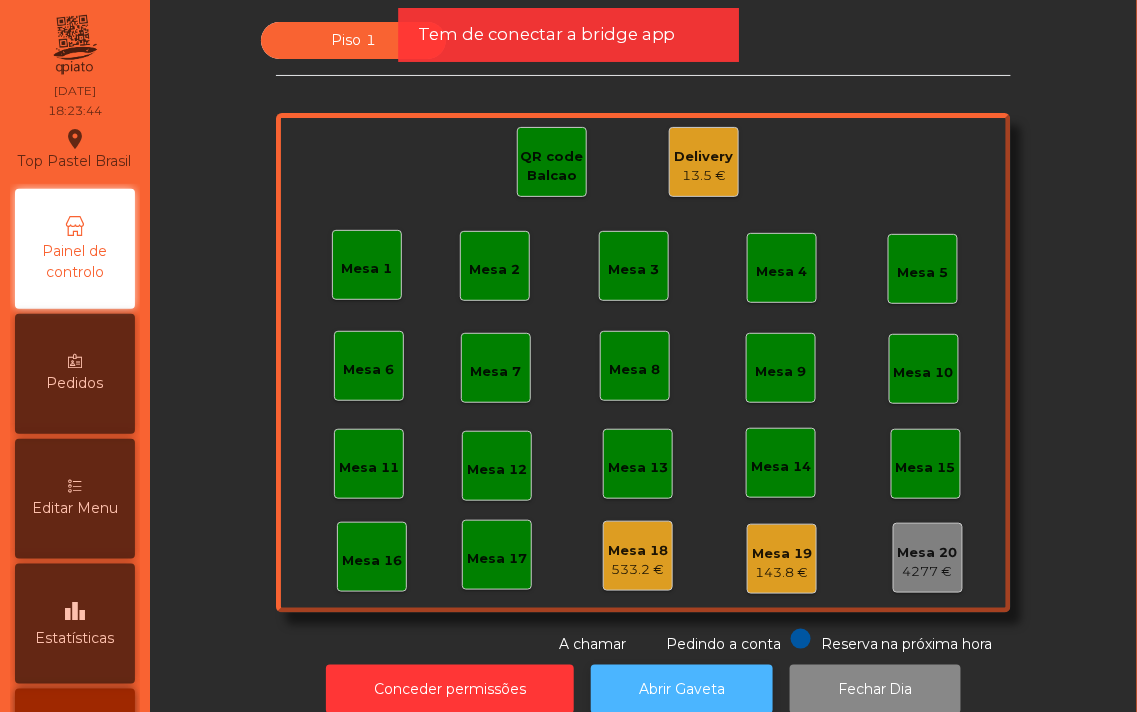 click on "Abrir Gaveta" 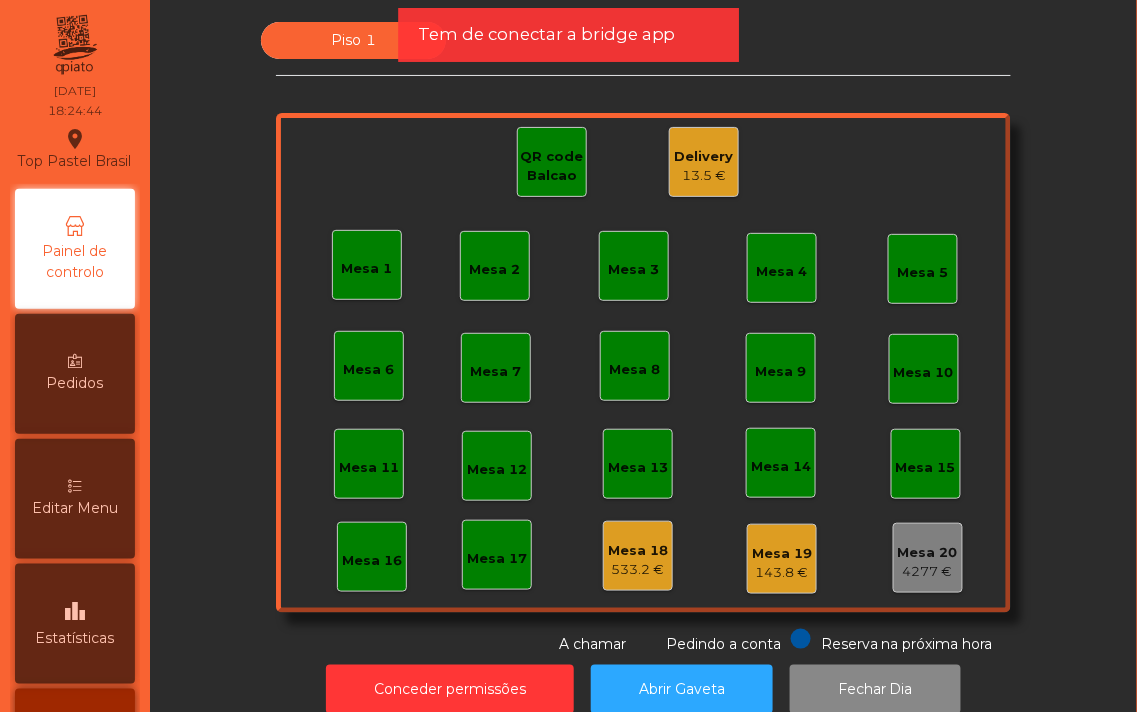 click on "Piso 1   Mesa 1   Mesa 2   Mesa 3   Mesa 4   Mesa 5   Mesa 6   Mesa 7   Mesa 8   Mesa 9   Mesa 10   Mesa 11   Mesa 12   Mesa 13   Mesa 14   Mesa 15   Mesa 16   Mesa 17   Mesa 18   533.2 €   Mesa 19   143.8 €   Mesa 20   4277 €   QR code Balcao   Delivery   13.5 €  Reserva na próxima hora Pedindo a conta A chamar" 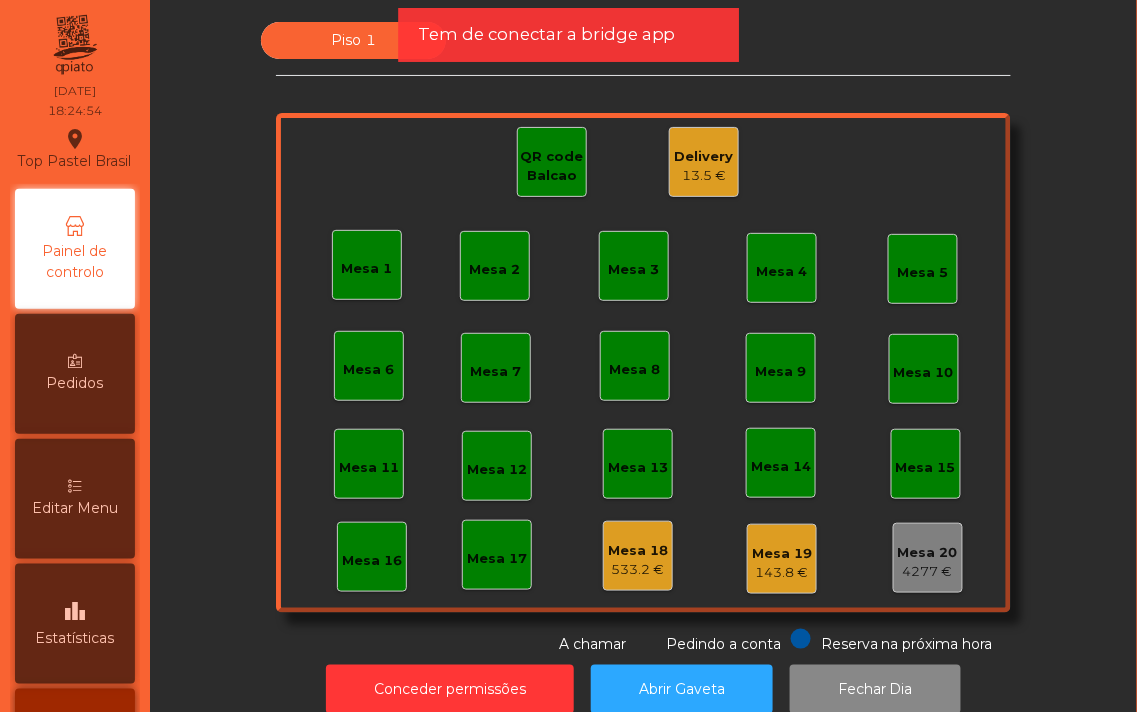 click on "Piso 1   Mesa 1   Mesa 2   Mesa 3   Mesa 4   Mesa 5   Mesa 6   Mesa 7   Mesa 8   Mesa 9   Mesa 10   Mesa 11   Mesa 12   Mesa 13   Mesa 14   Mesa 15   Mesa 16   Mesa 17   Mesa 18   533.2 €   Mesa 19   143.8 €   Mesa 20   4277 €   QR code Balcao   Delivery   13.5 €  Reserva na próxima hora Pedindo a conta A chamar" 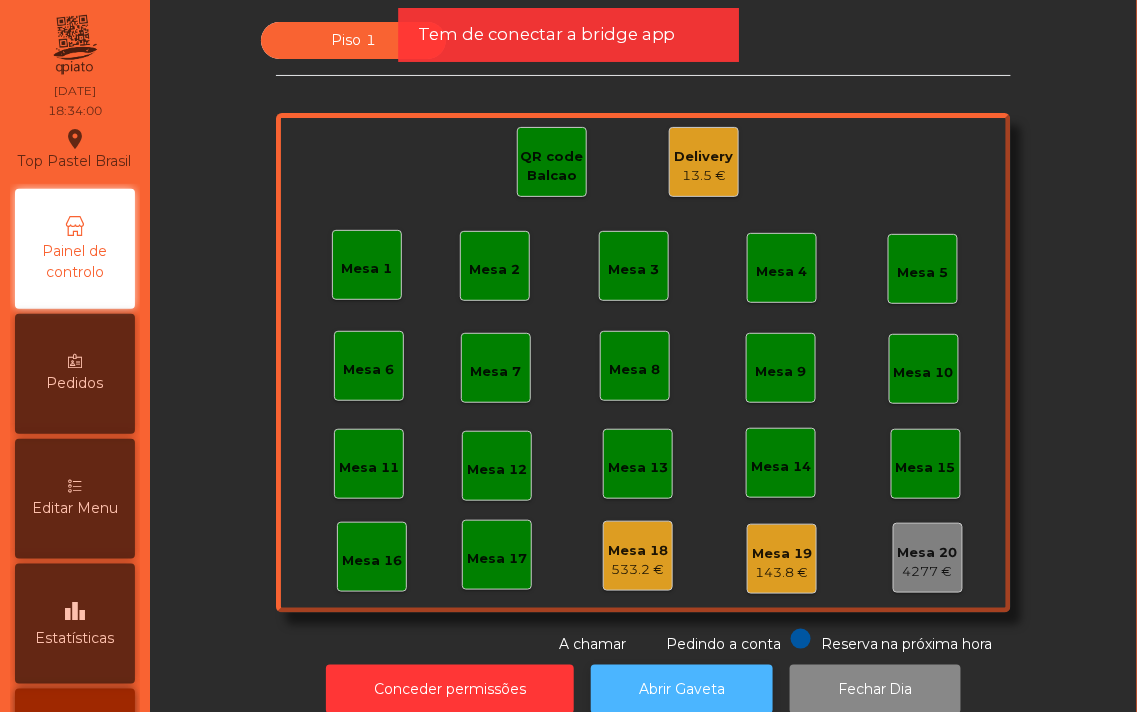 click on "Abrir Gaveta" 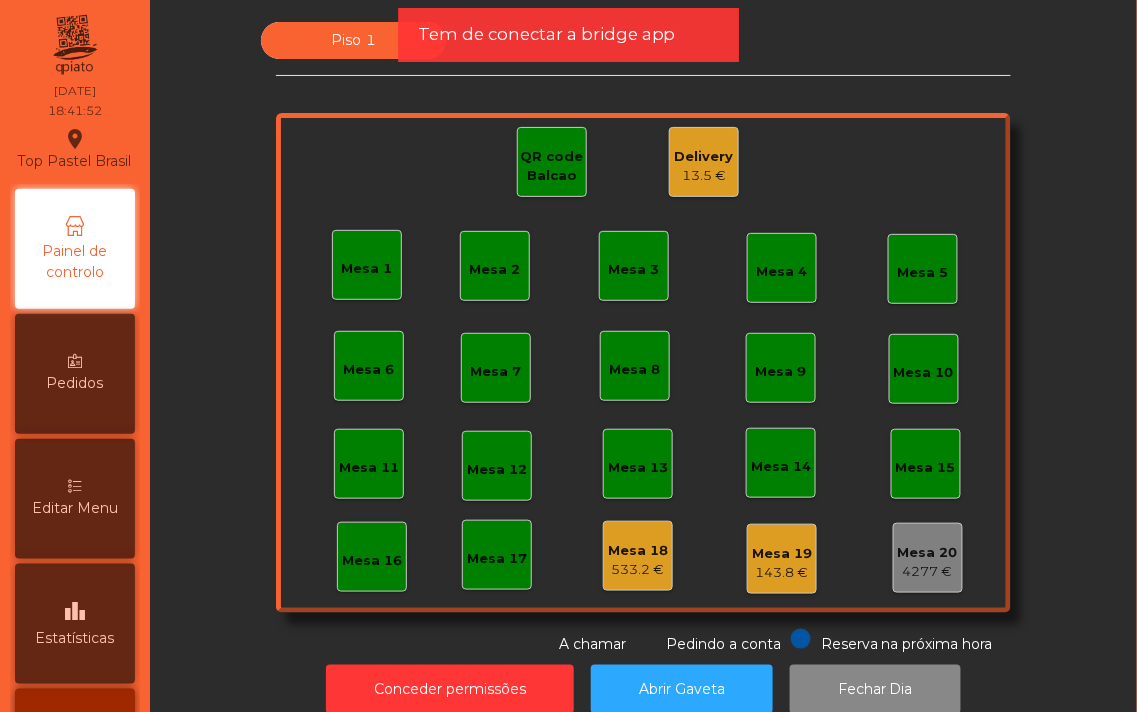 click on "Piso 1   Mesa 1   Mesa 2   Mesa 3   Mesa 4   Mesa 5   Mesa 6   Mesa 7   Mesa 8   Mesa 9   Mesa 10   Mesa 11   Mesa 12   Mesa 13   Mesa 14   Mesa 15   Mesa 16   Mesa 17   Mesa 18   533.2 €   Mesa 19   143.8 €   Mesa 20   4277 €   QR code Balcao   Delivery   13.5 €  Reserva na próxima hora Pedindo a conta A chamar" 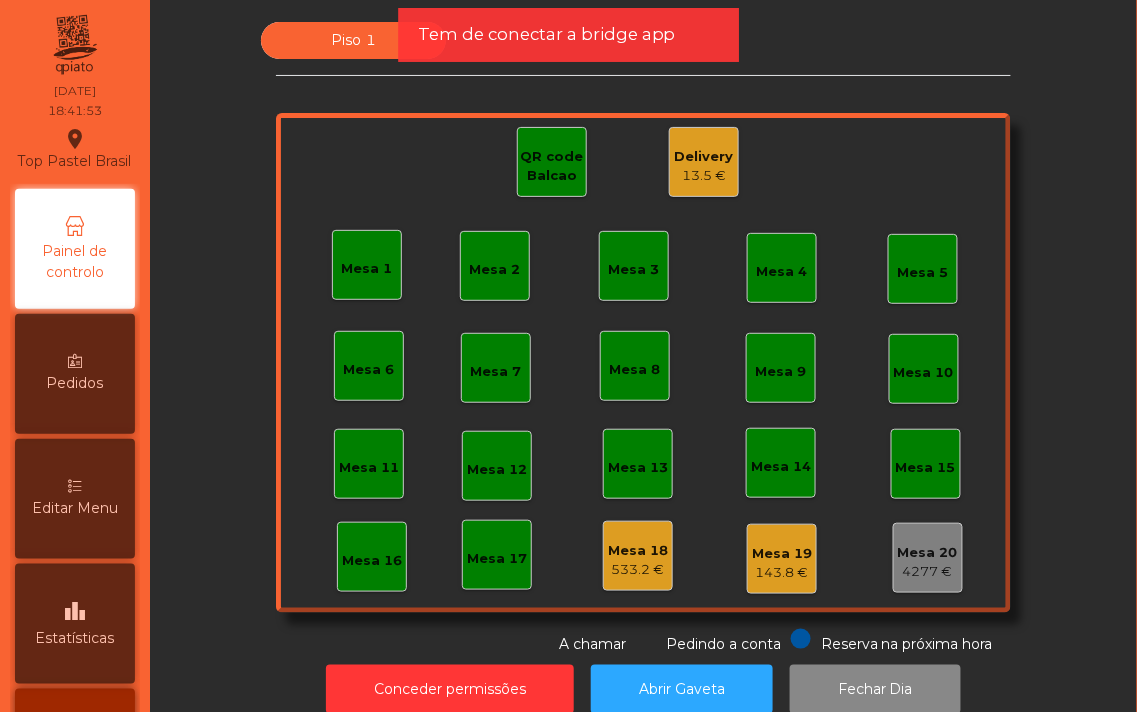 click on "Piso 1   Mesa 1   Mesa 2   Mesa 3   Mesa 4   Mesa 5   Mesa 6   Mesa 7   Mesa 8   Mesa 9   Mesa 10   Mesa 11   Mesa 12   Mesa 13   Mesa 14   Mesa 15   Mesa 16   Mesa 17   Mesa 18   533.2 €   Mesa 19   143.8 €   Mesa 20   4277 €   QR code Balcao   Delivery   13.5 €  Reserva na próxima hora Pedindo a conta A chamar" 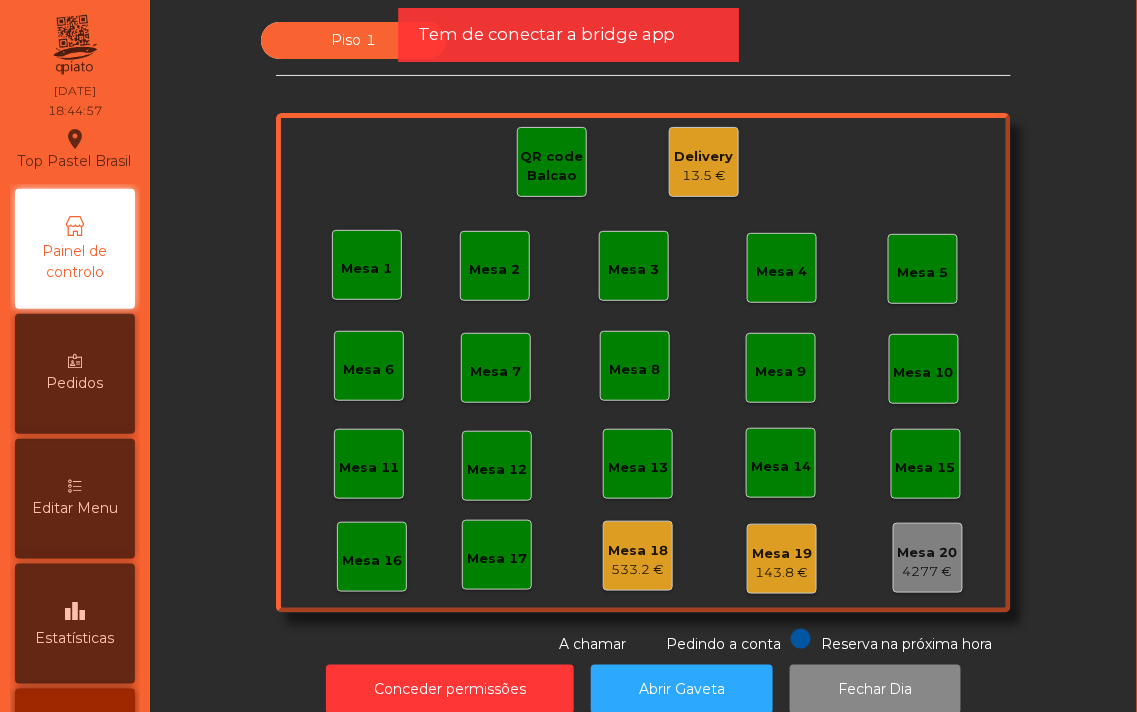click on "Mesa 17" 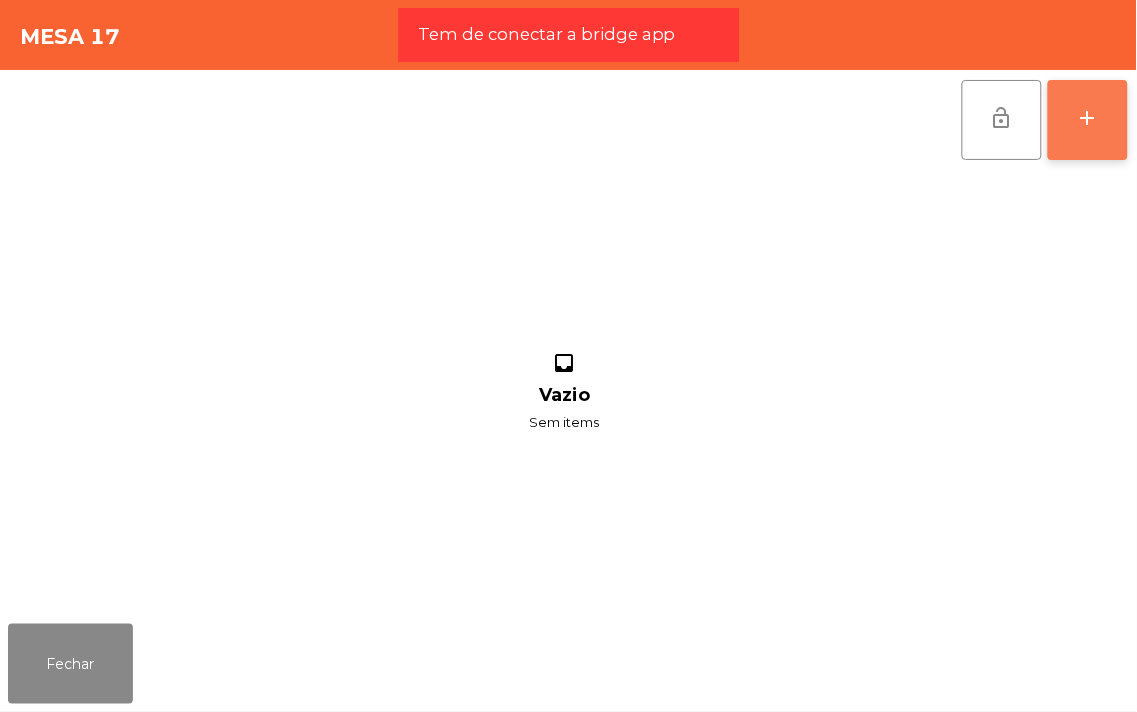 click on "add" 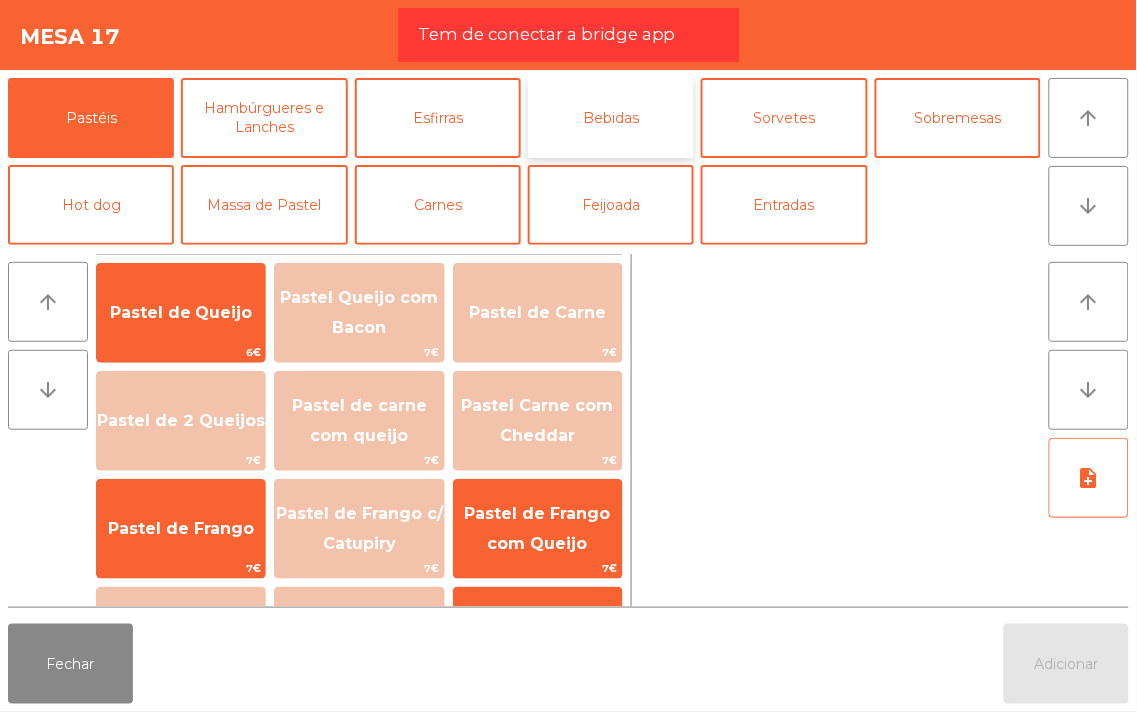click on "Bebidas" 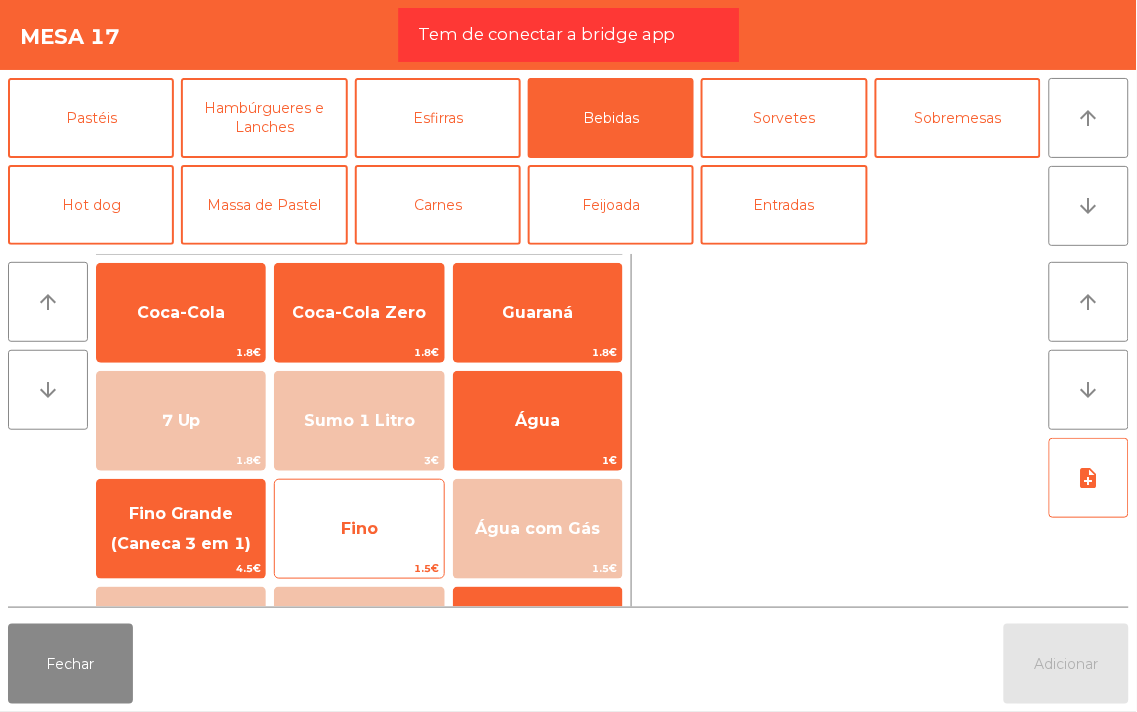 click on "Fino" 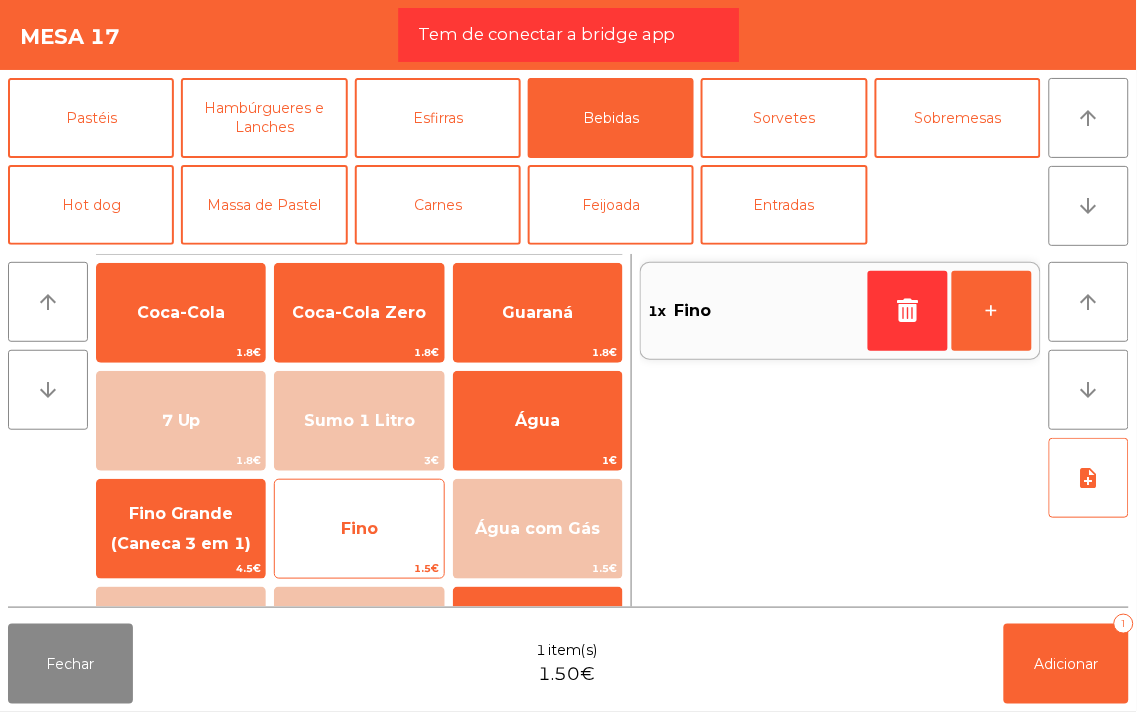 click on "Fino" 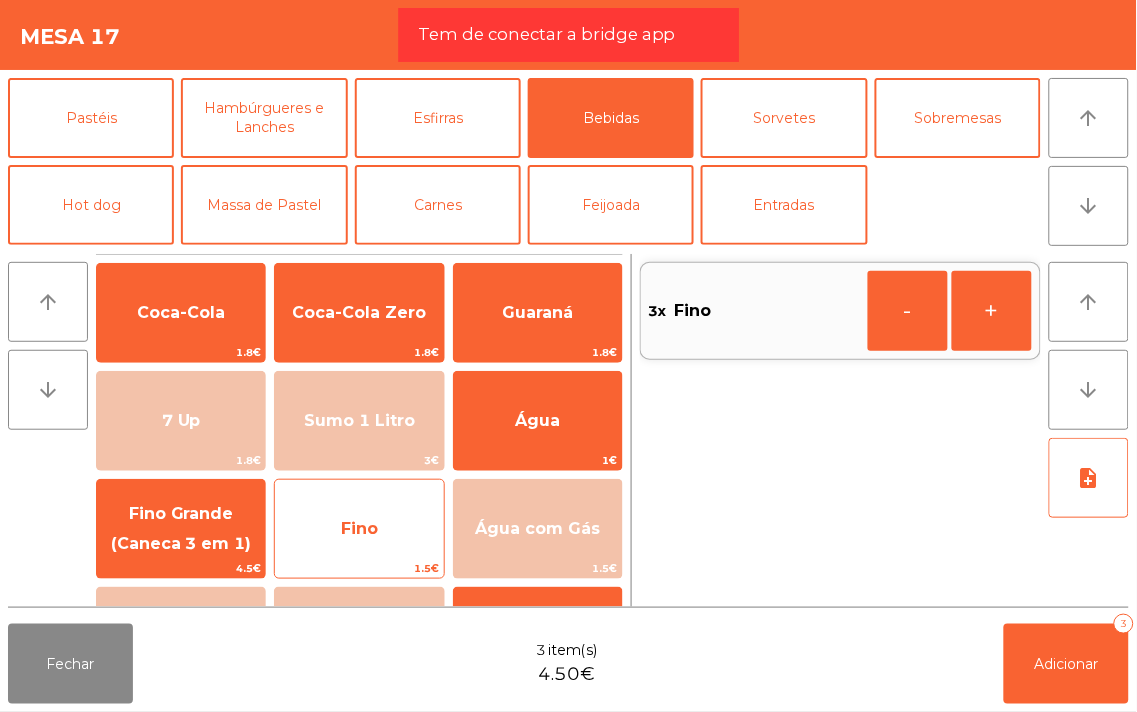 click on "Fino" 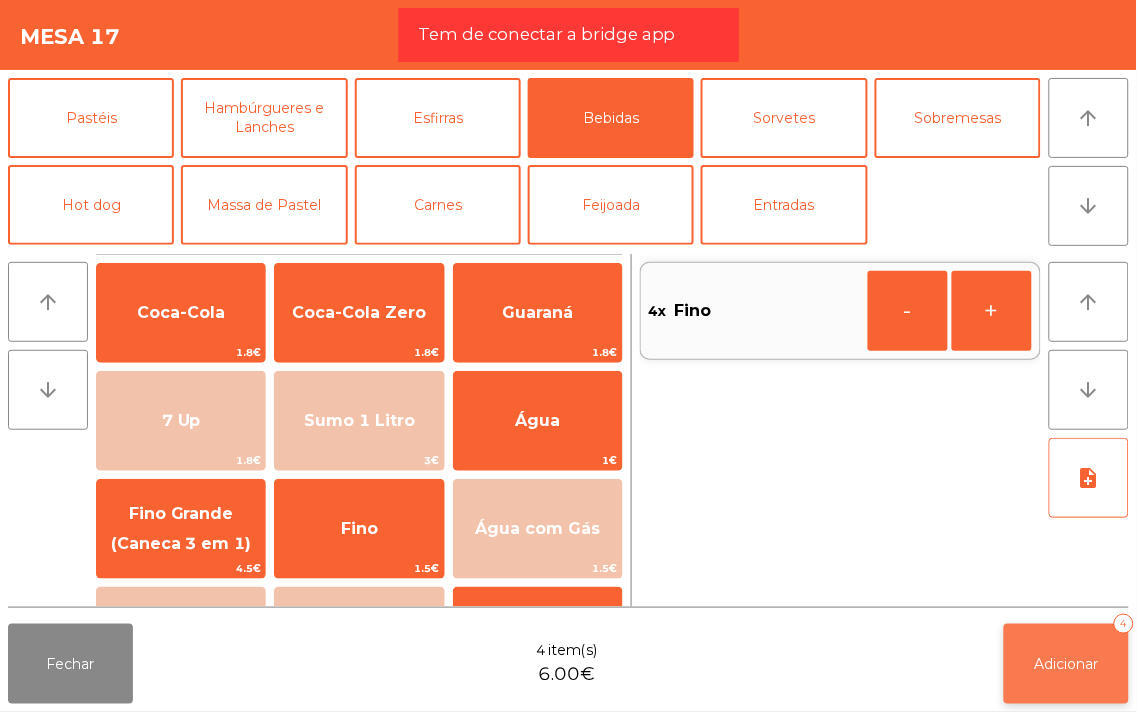 click on "Adicionar" 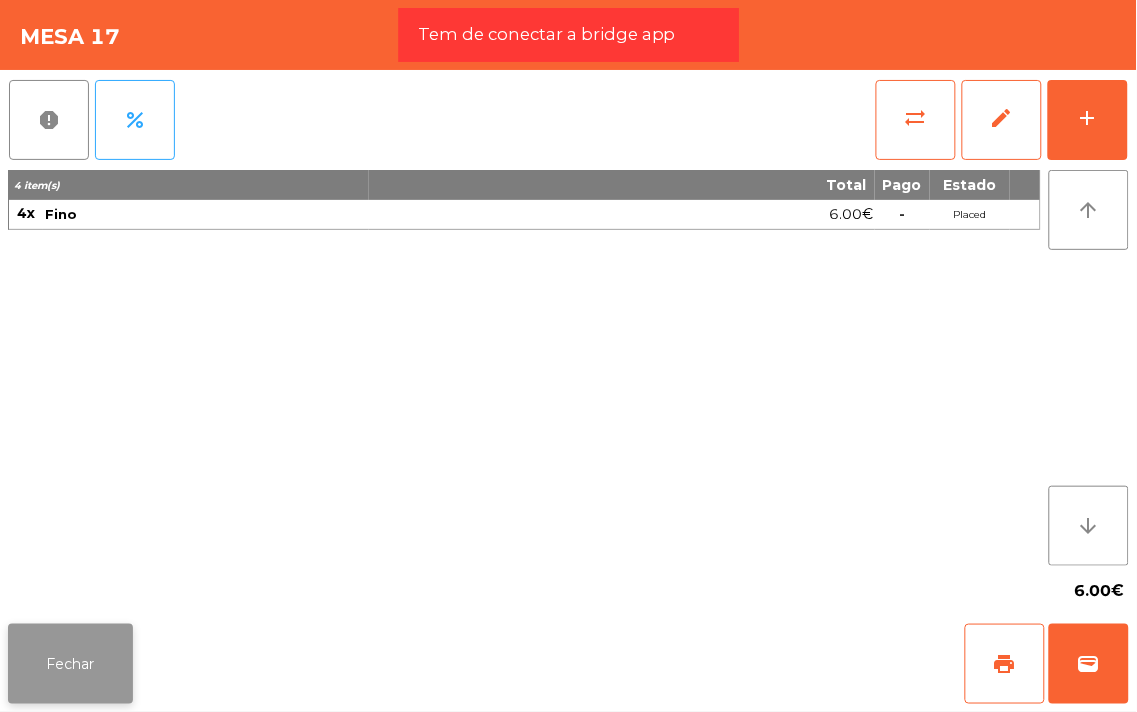 click on "Fechar" 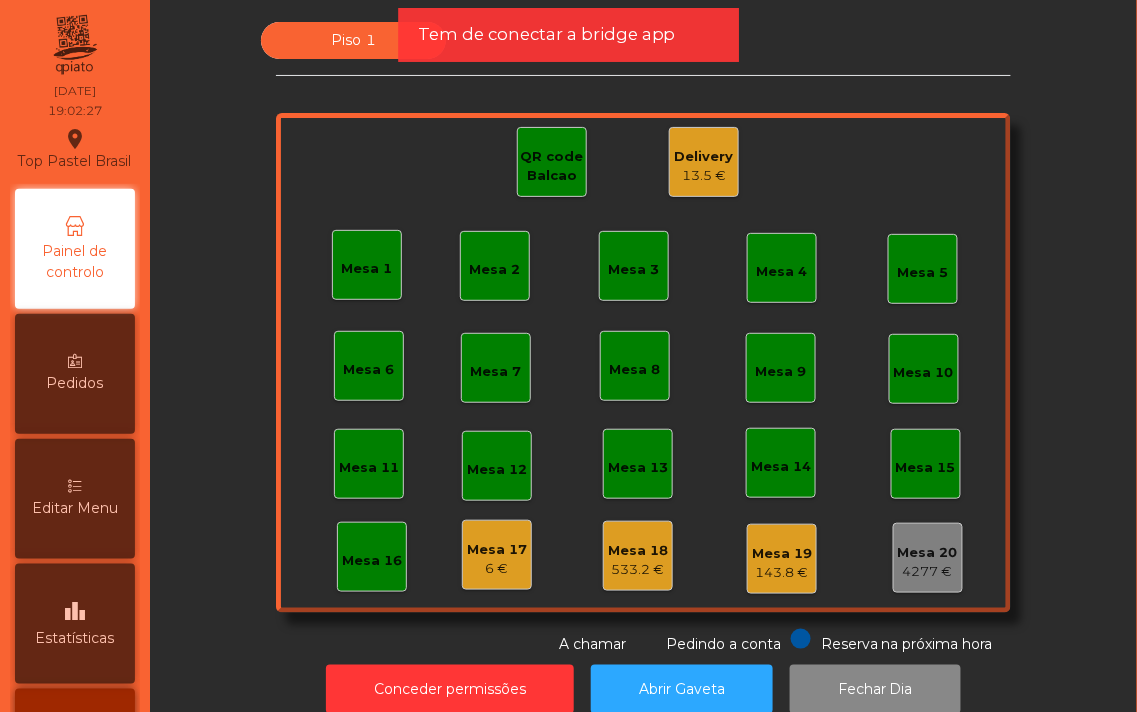 click on "Delivery   13.5 €" 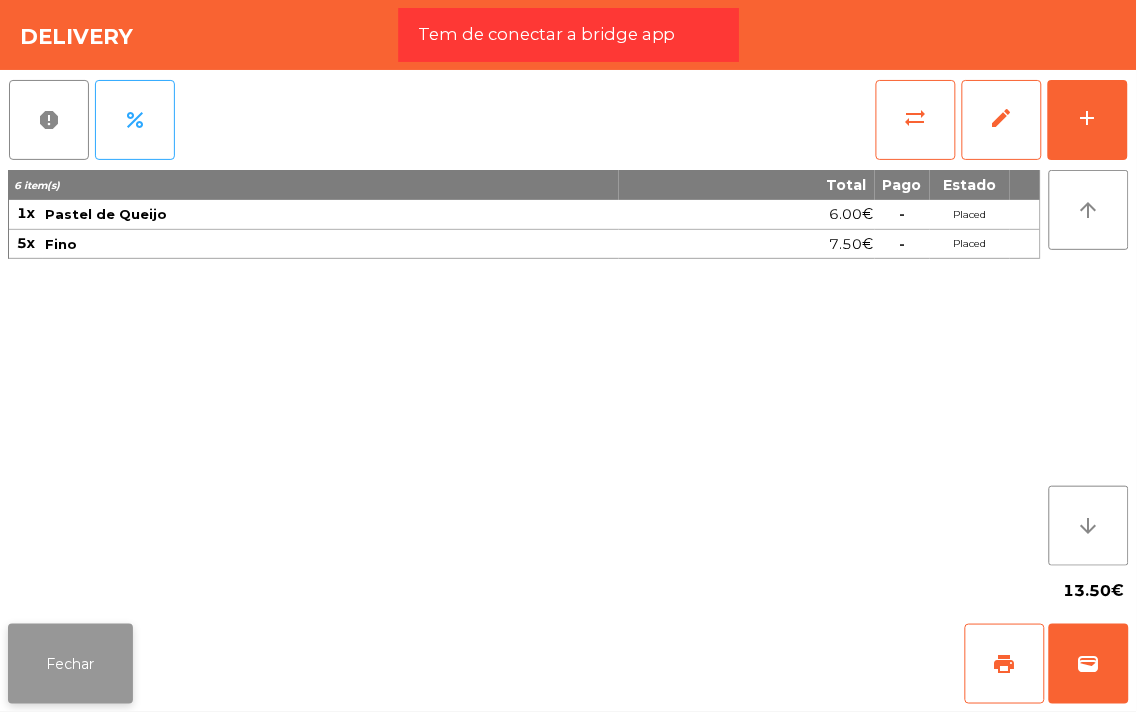 click on "Fechar" 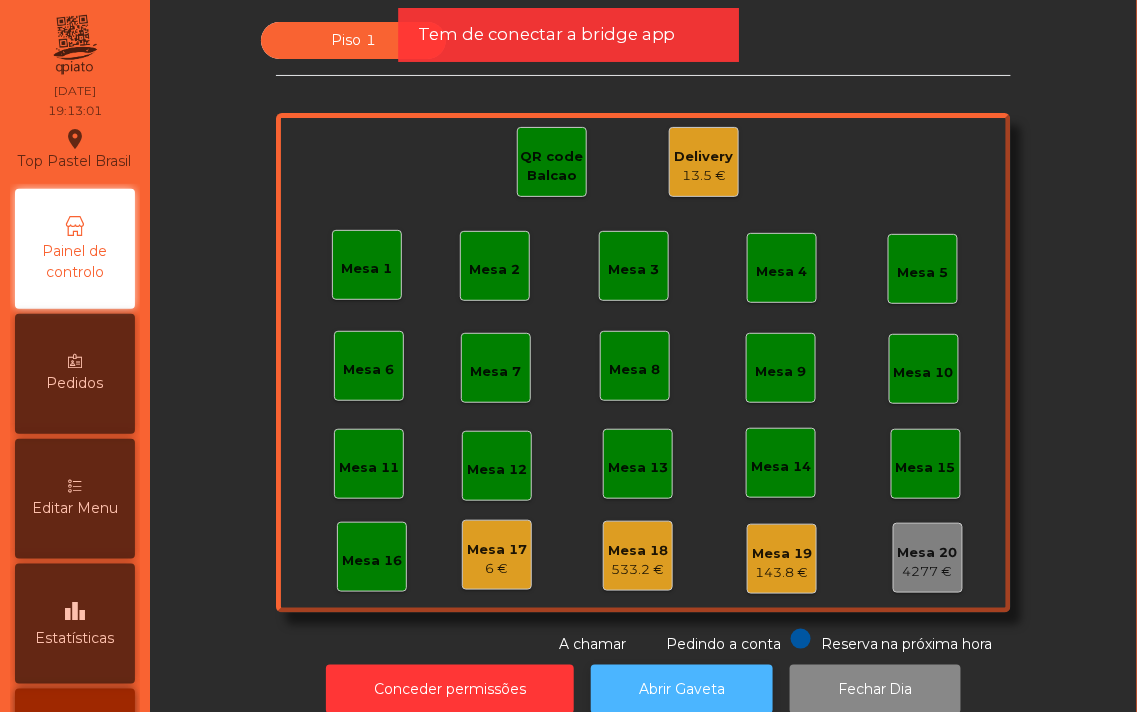 click on "Abrir Gaveta" 